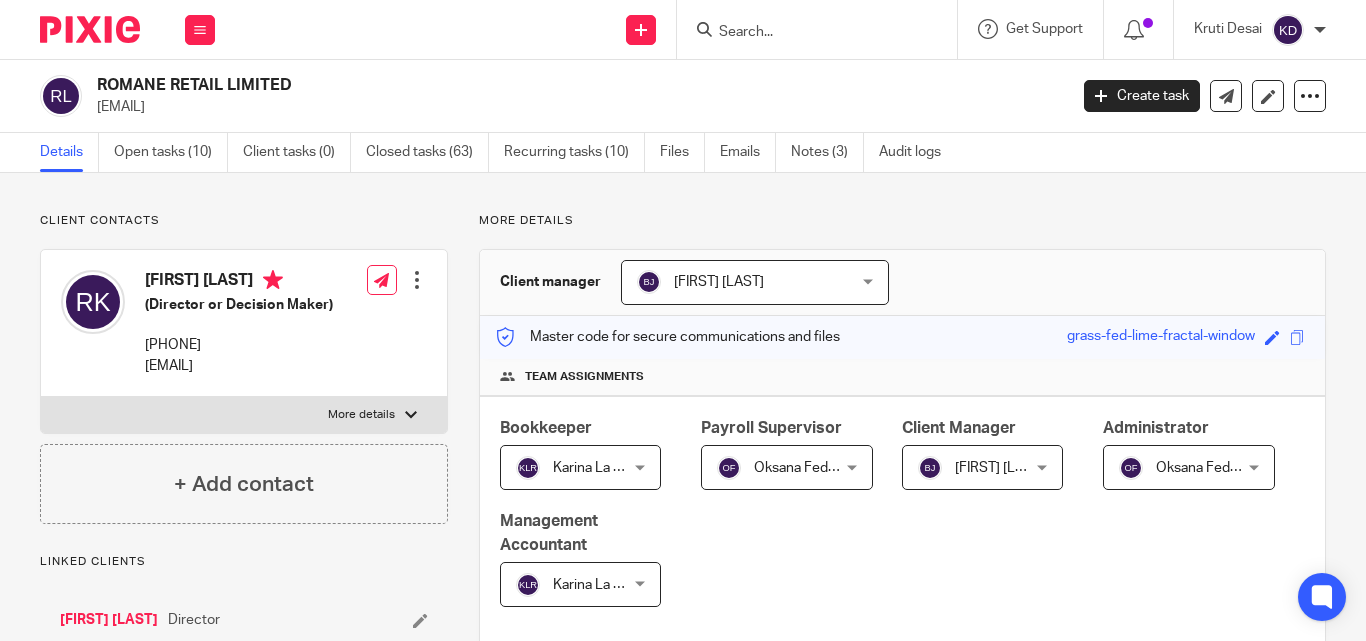 scroll, scrollTop: 0, scrollLeft: 0, axis: both 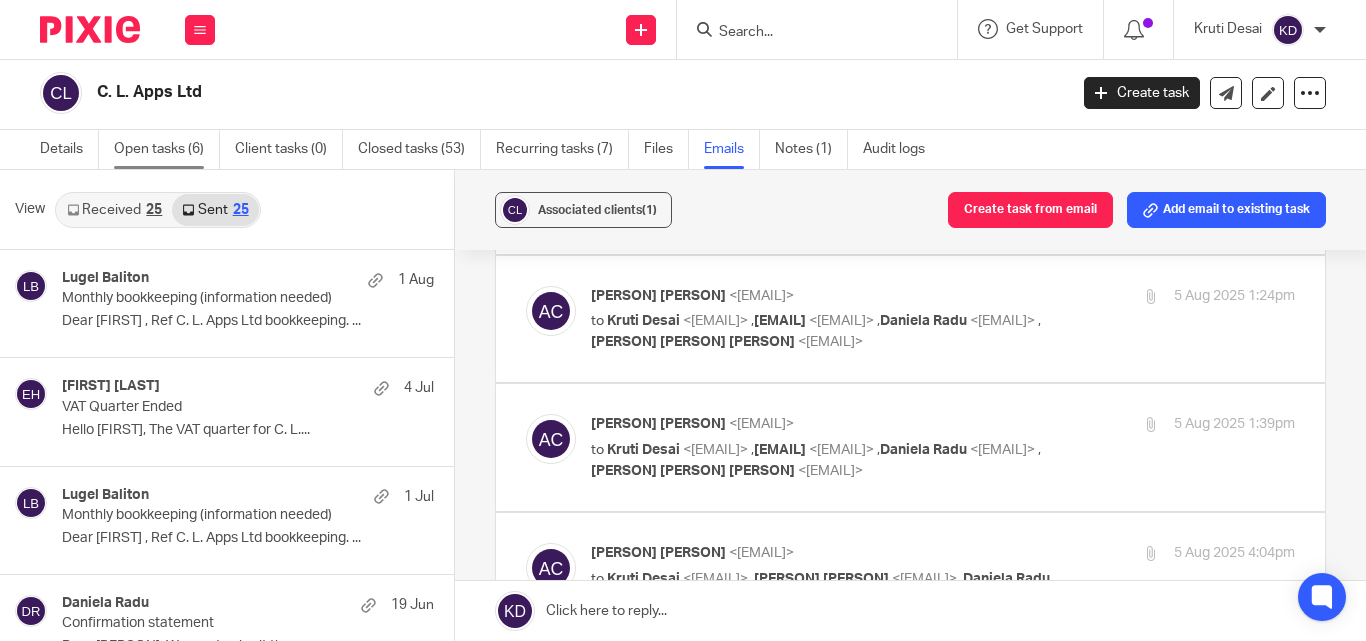 click on "Open tasks (6)" at bounding box center [167, 149] 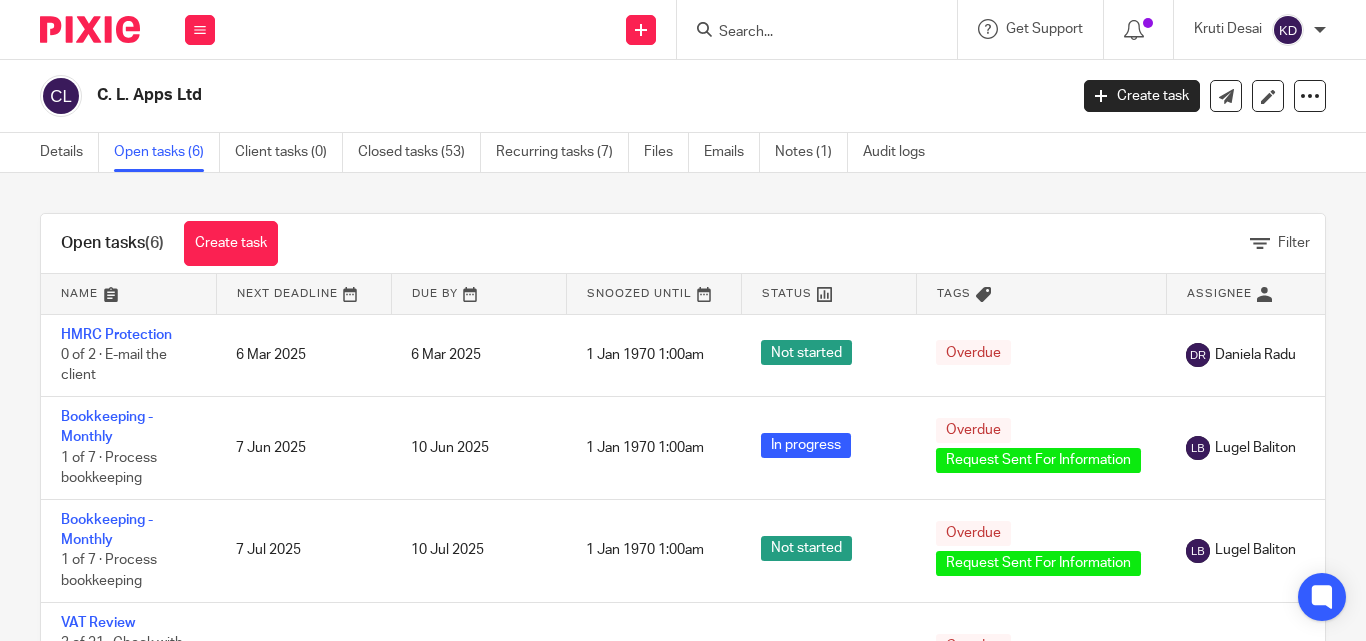 scroll, scrollTop: 0, scrollLeft: 0, axis: both 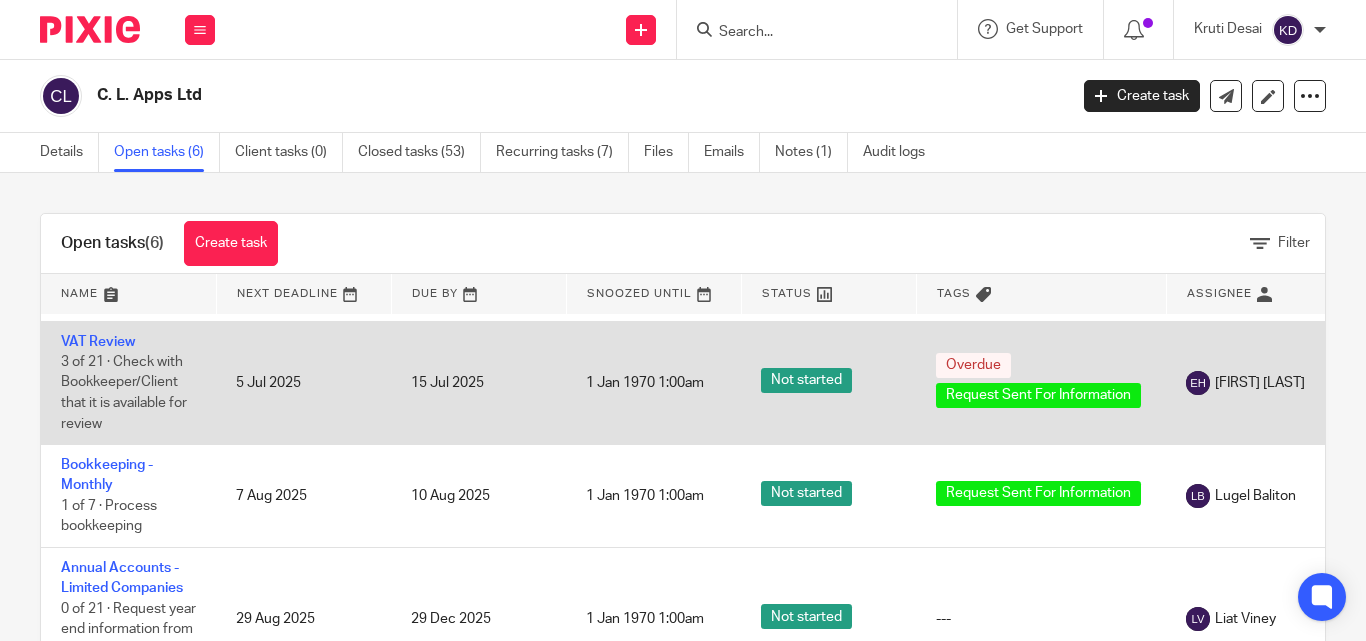 click on "[FIRST] [LAST]" at bounding box center (1260, 383) 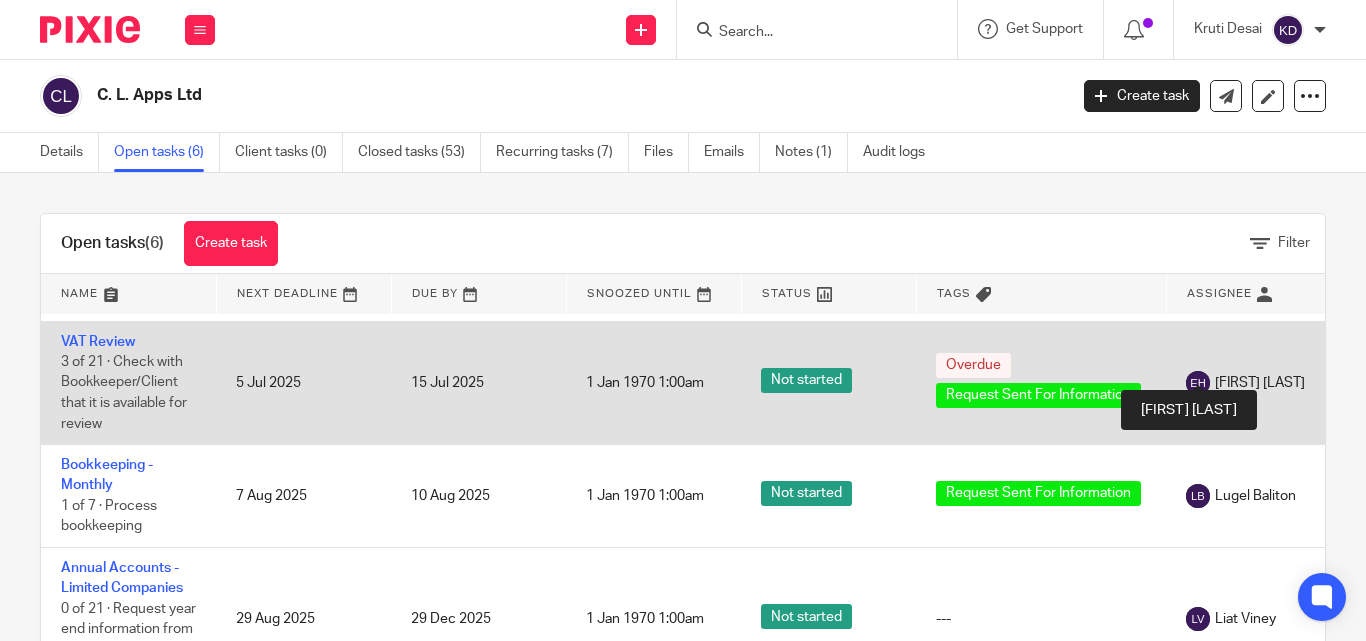 click at bounding box center (1198, 383) 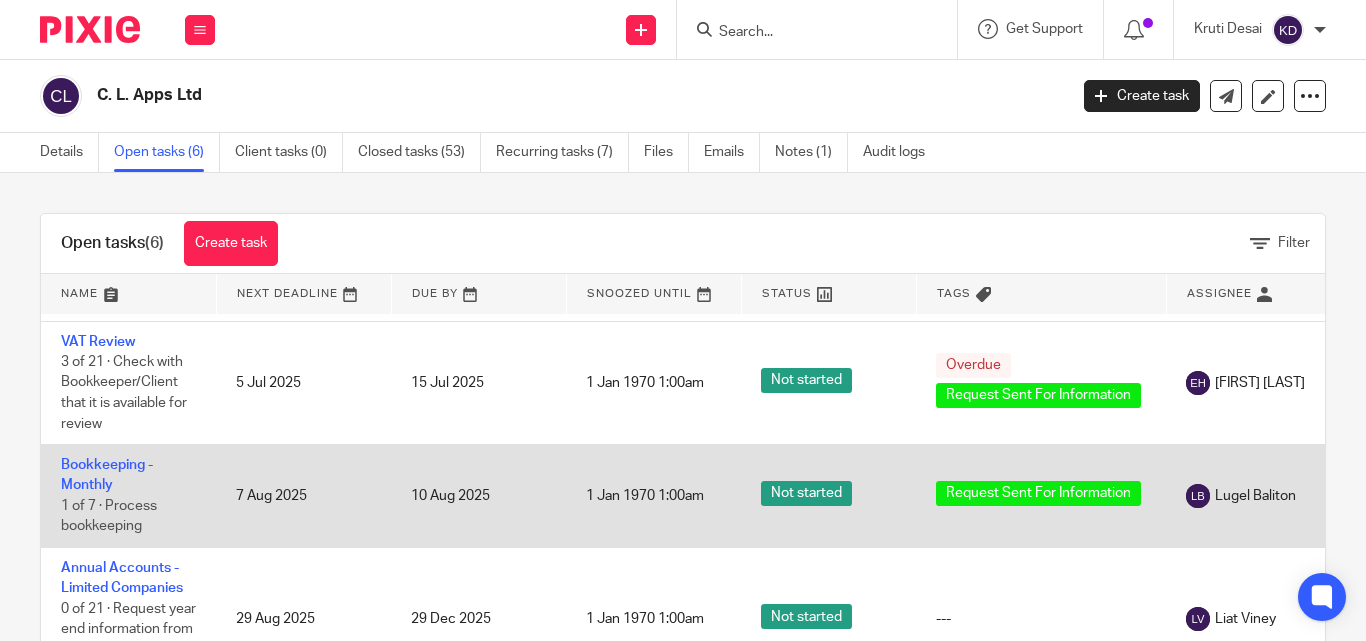 scroll, scrollTop: 91, scrollLeft: 0, axis: vertical 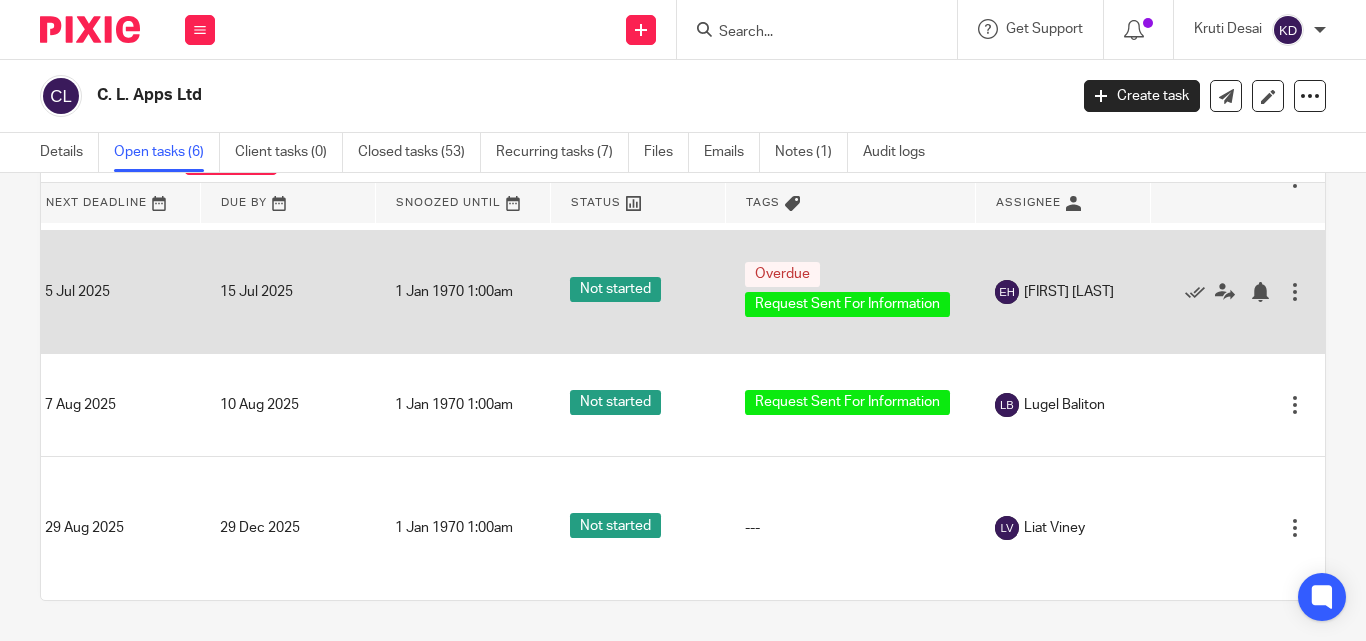 click on "Edit task
Delete" at bounding box center (1237, 292) 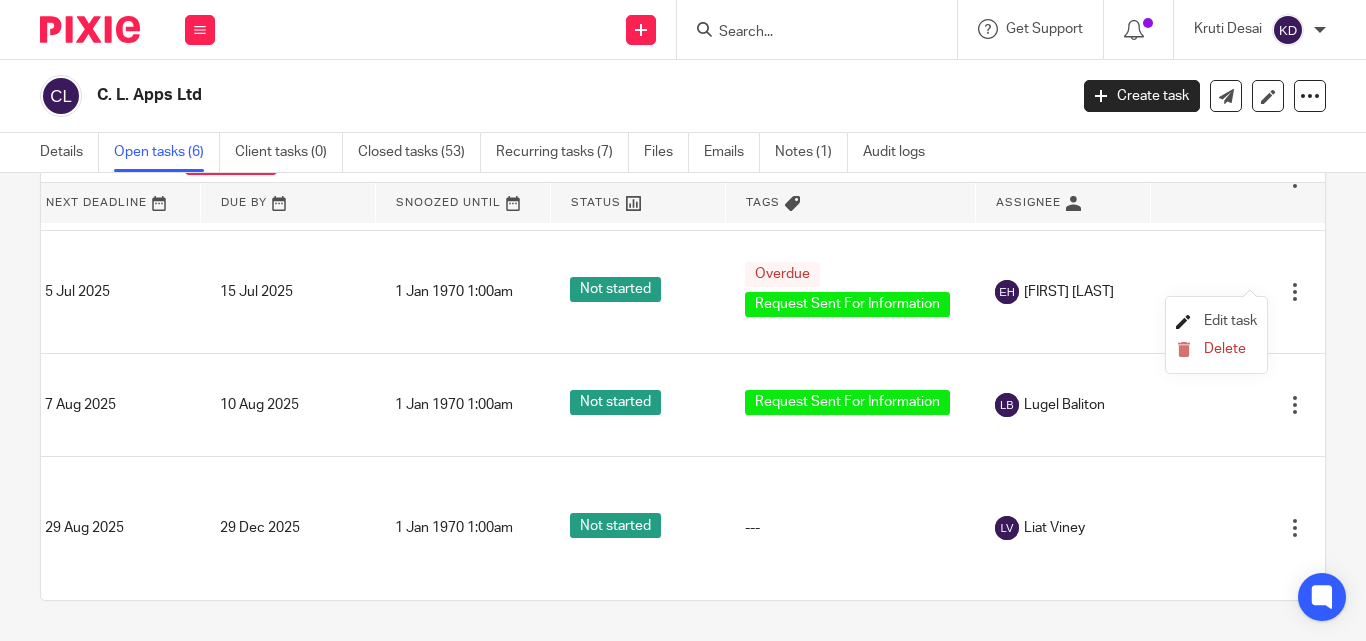 click on "Edit task" at bounding box center [1230, 321] 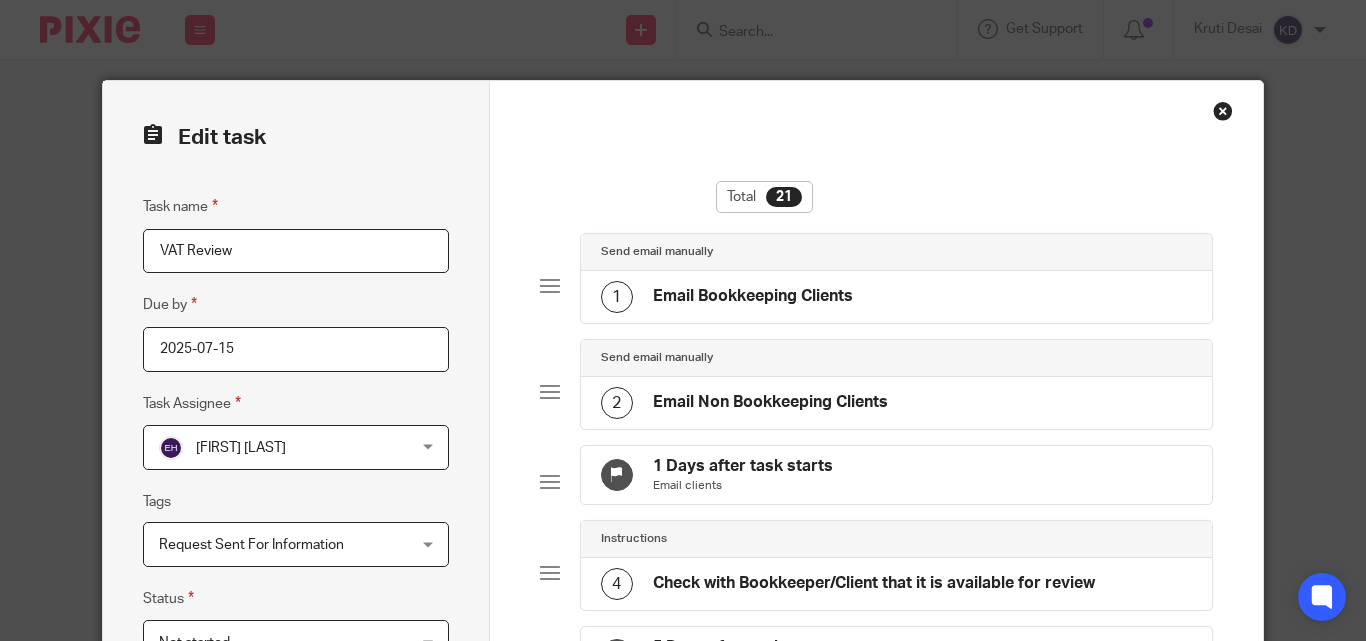 scroll, scrollTop: 0, scrollLeft: 0, axis: both 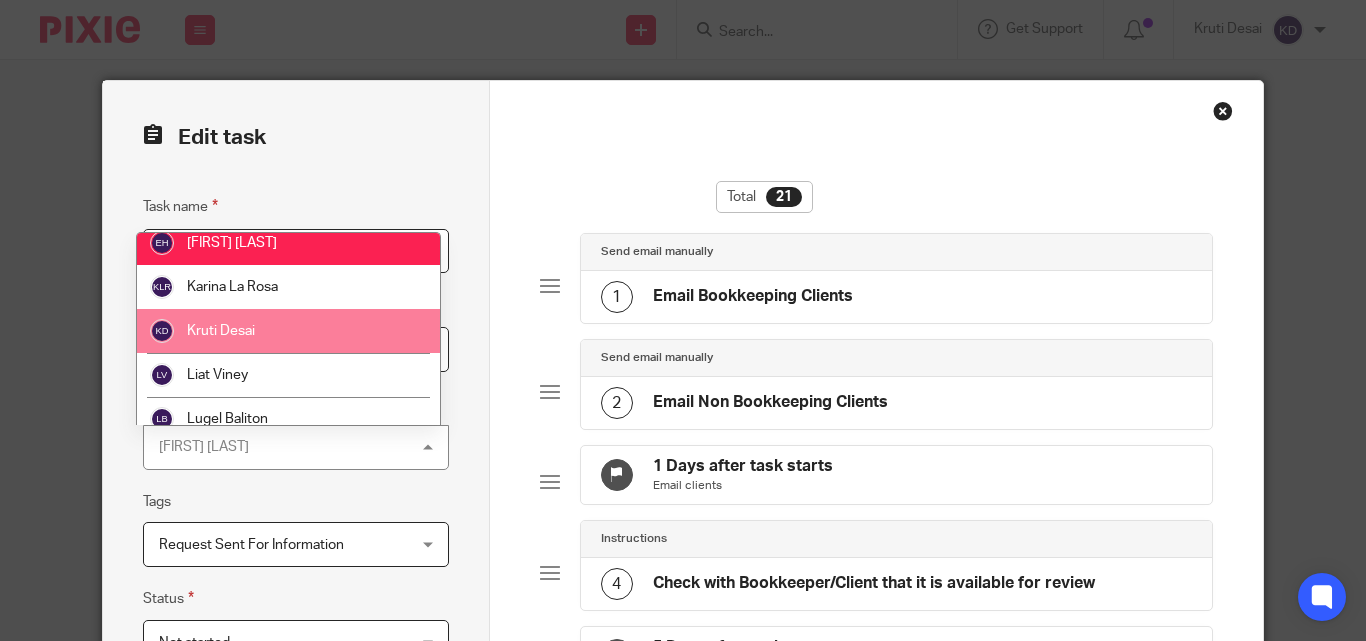 click on "Kruti Desai" at bounding box center (288, 331) 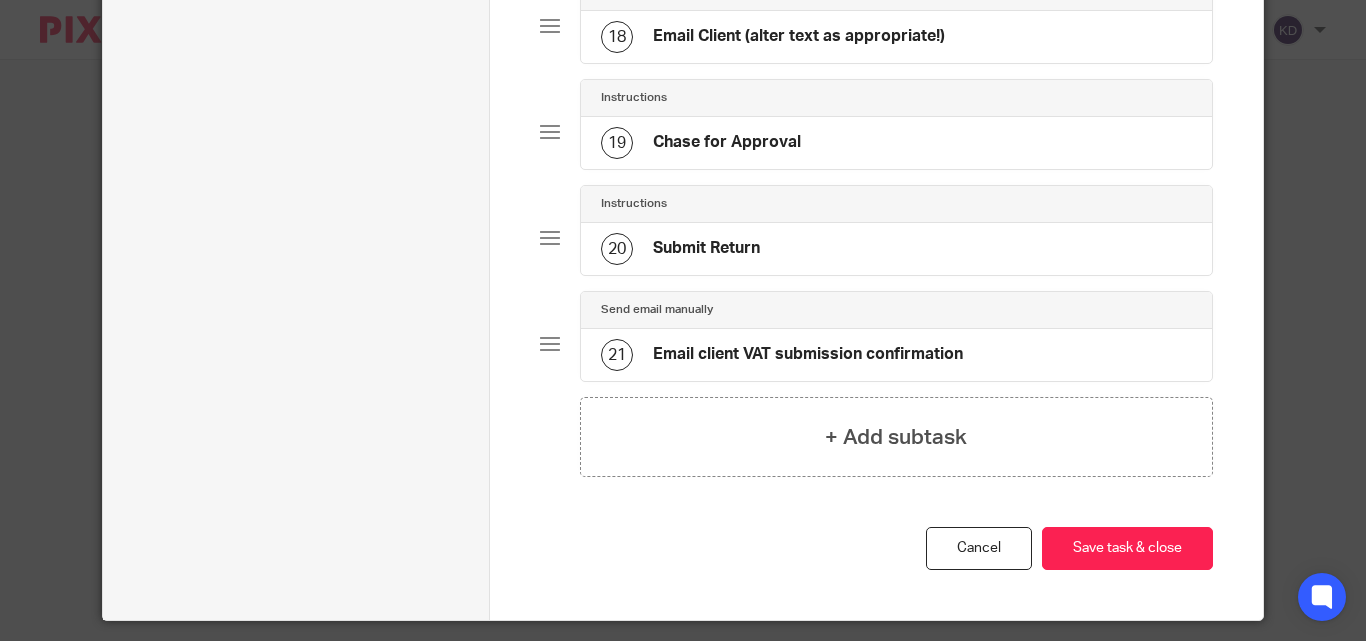 scroll, scrollTop: 2092, scrollLeft: 0, axis: vertical 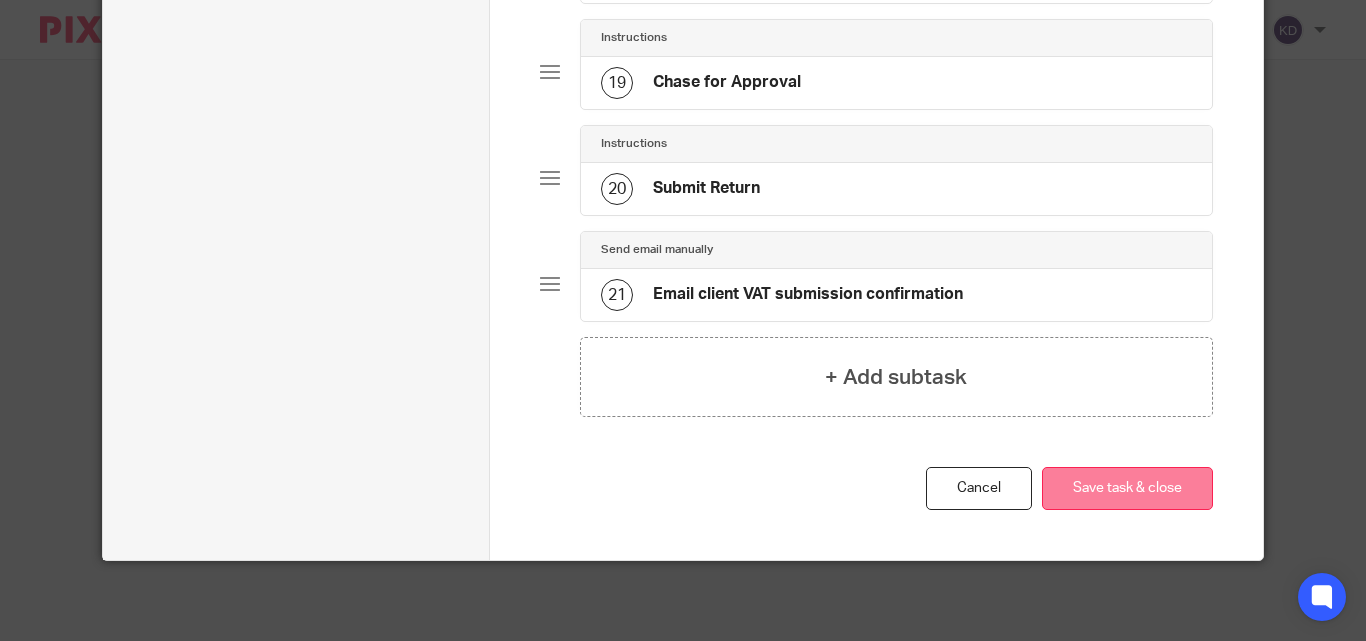 click on "Save task & close" at bounding box center [1127, 488] 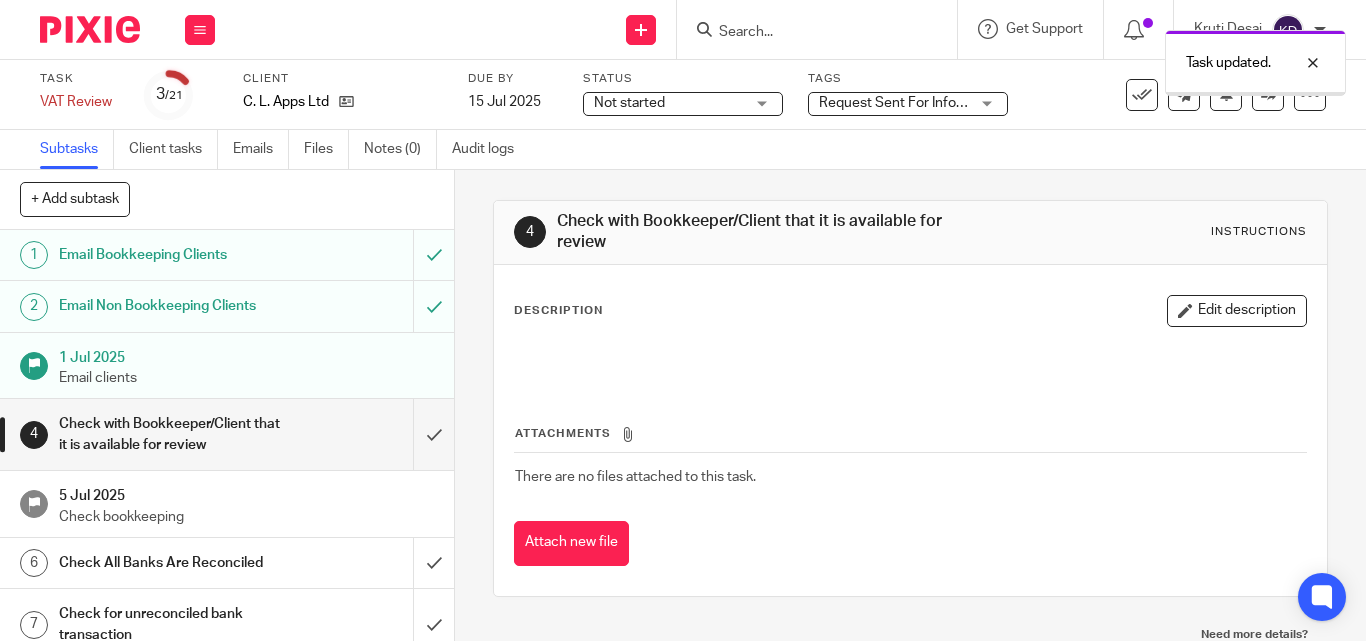scroll, scrollTop: 0, scrollLeft: 0, axis: both 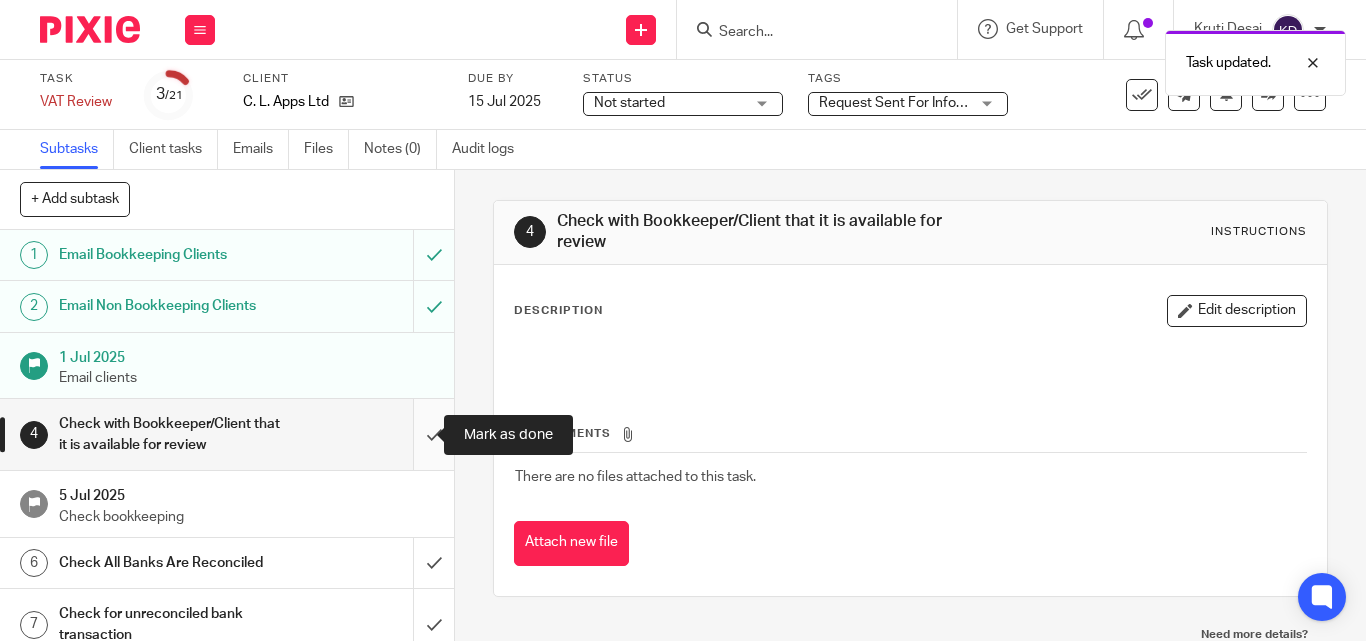 click at bounding box center (227, 434) 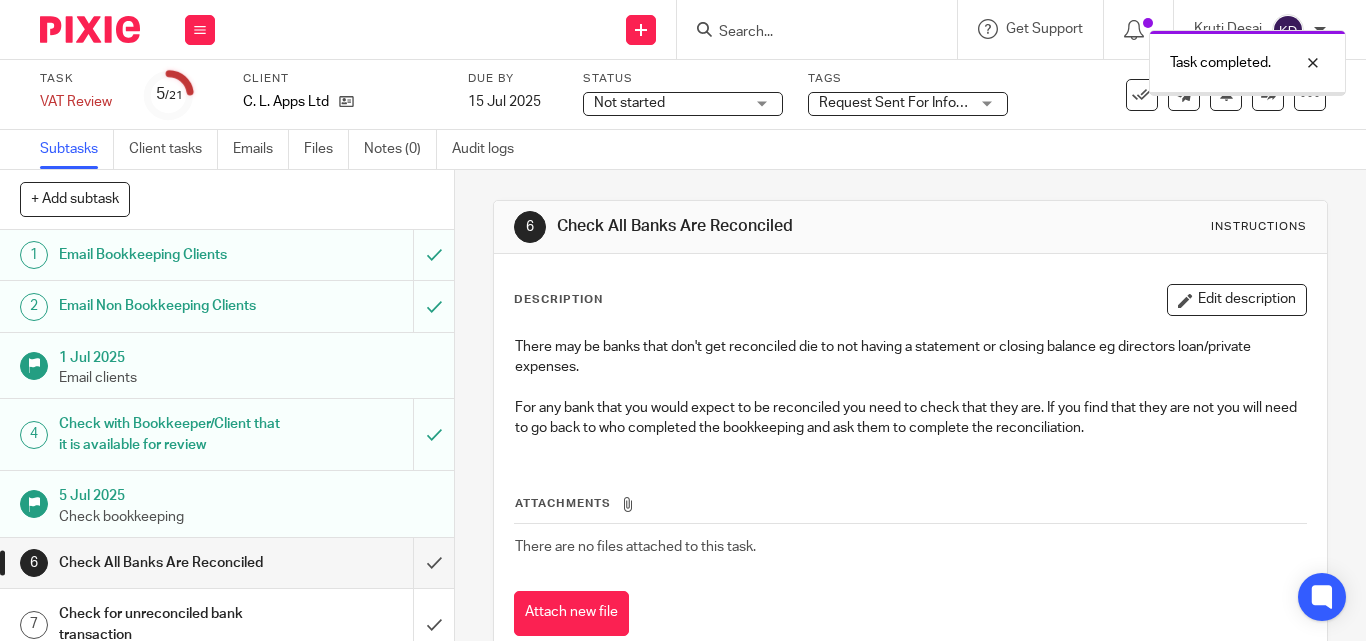 scroll, scrollTop: 0, scrollLeft: 0, axis: both 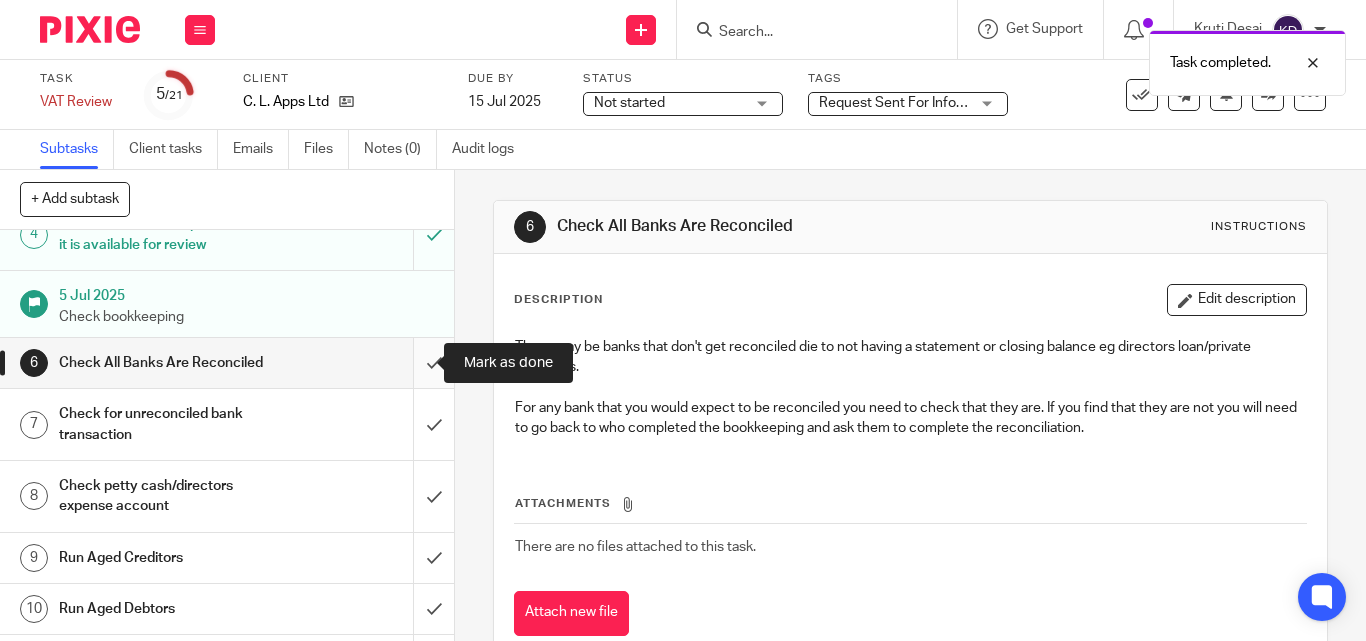 click at bounding box center [227, 363] 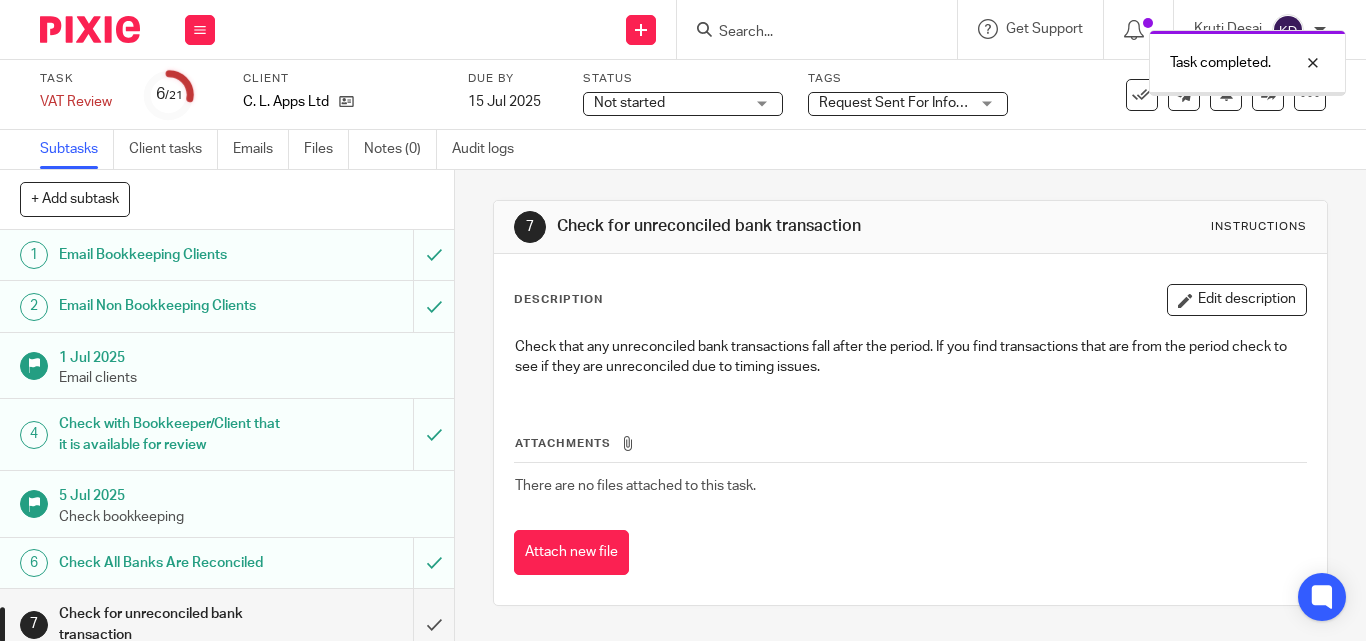 scroll, scrollTop: 0, scrollLeft: 0, axis: both 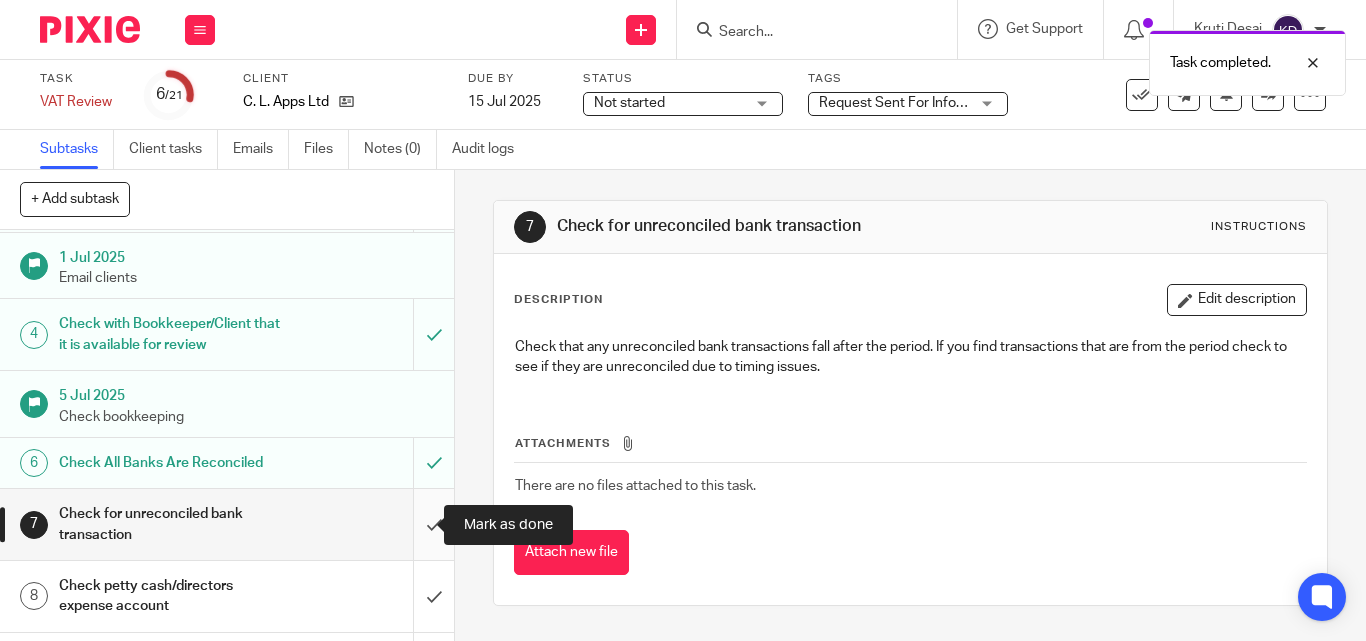 click at bounding box center (227, 524) 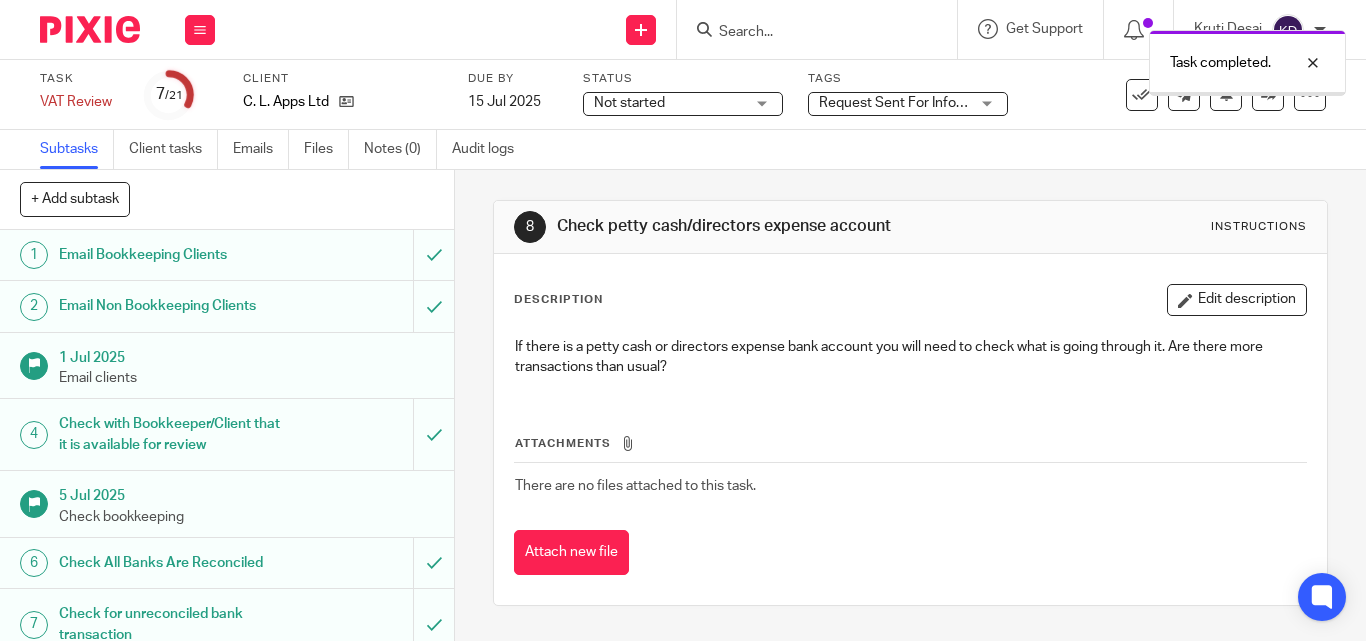 scroll, scrollTop: 0, scrollLeft: 0, axis: both 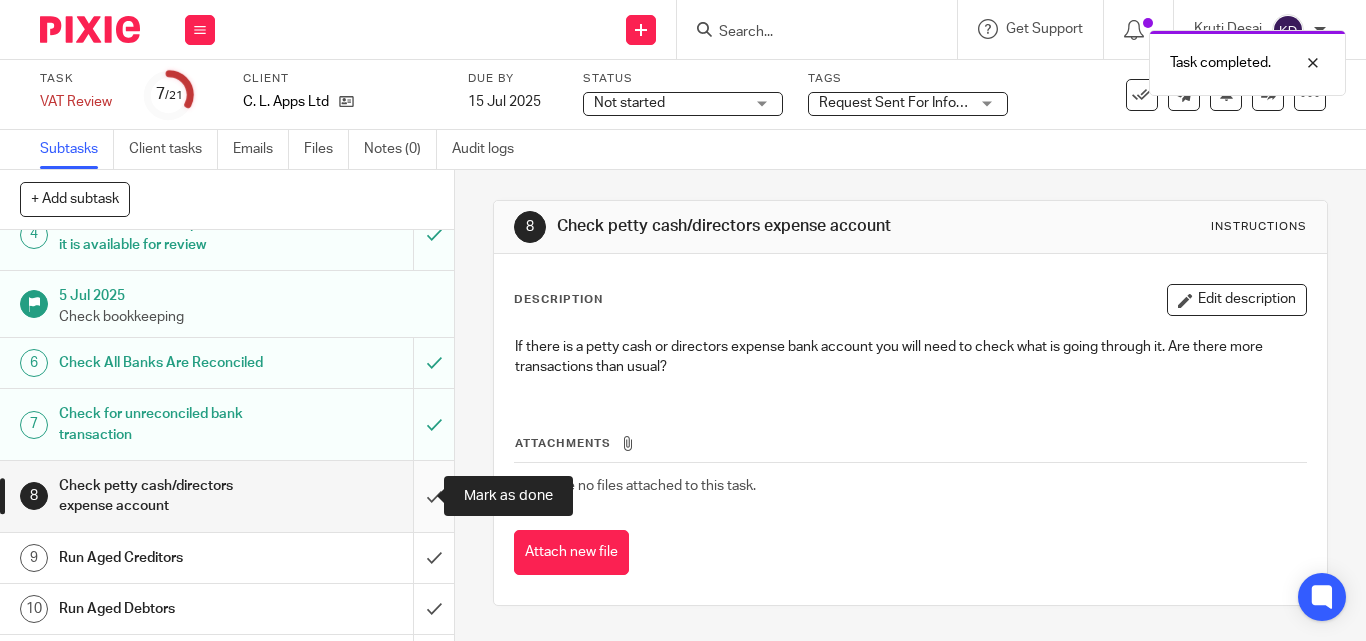 click at bounding box center [227, 496] 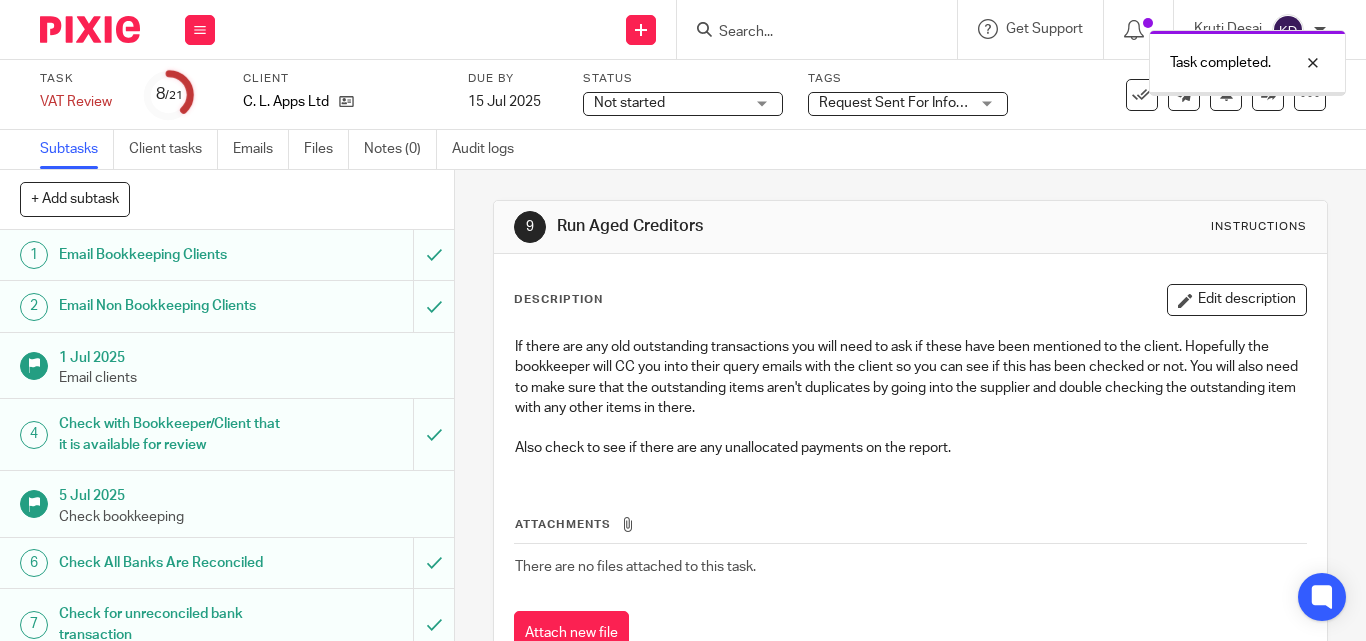 scroll, scrollTop: 0, scrollLeft: 0, axis: both 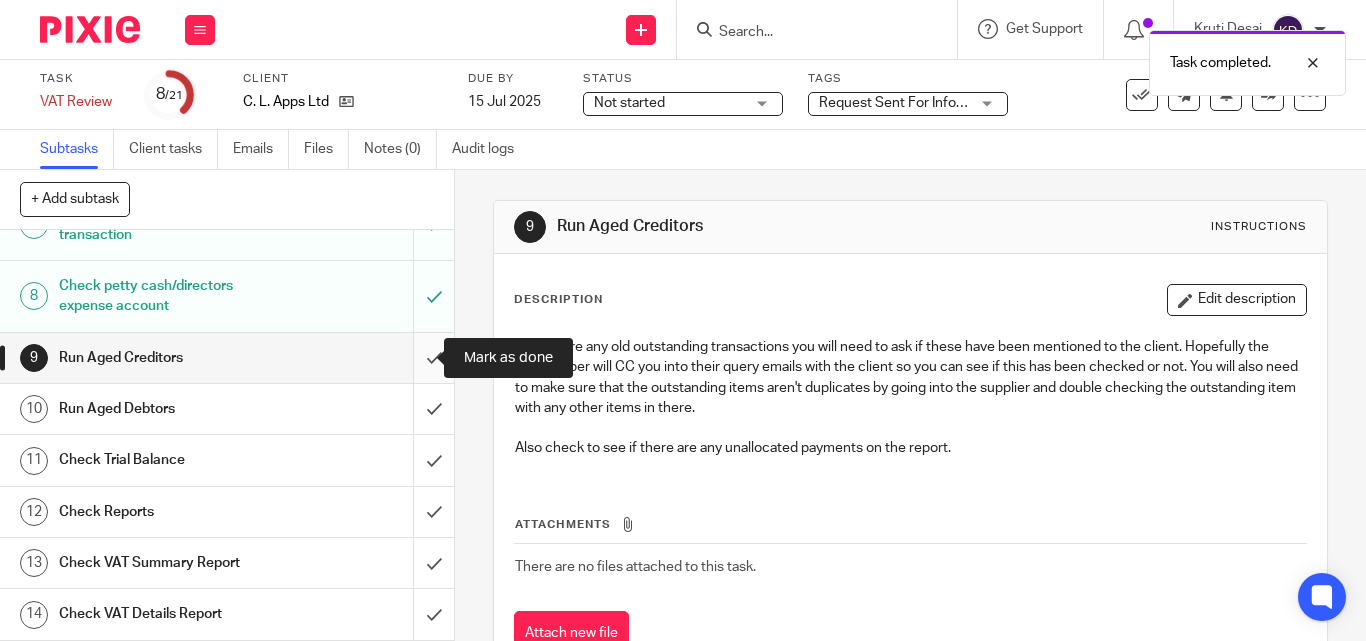 click at bounding box center (227, 358) 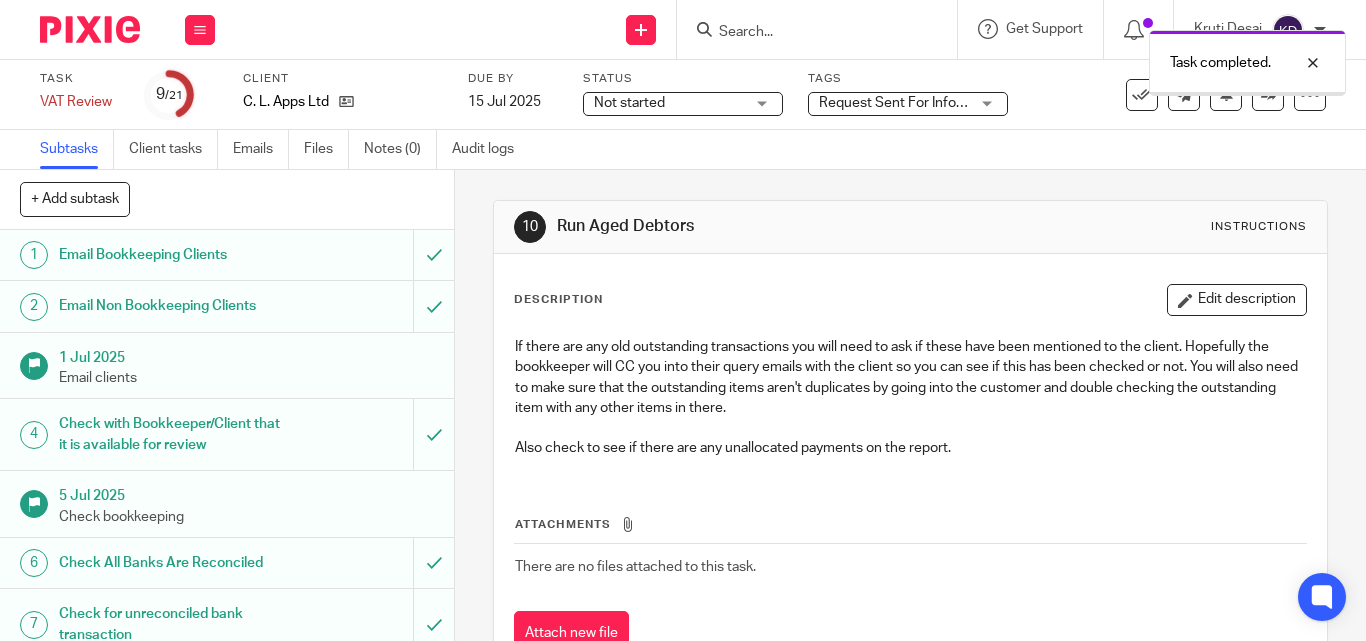 scroll, scrollTop: 0, scrollLeft: 0, axis: both 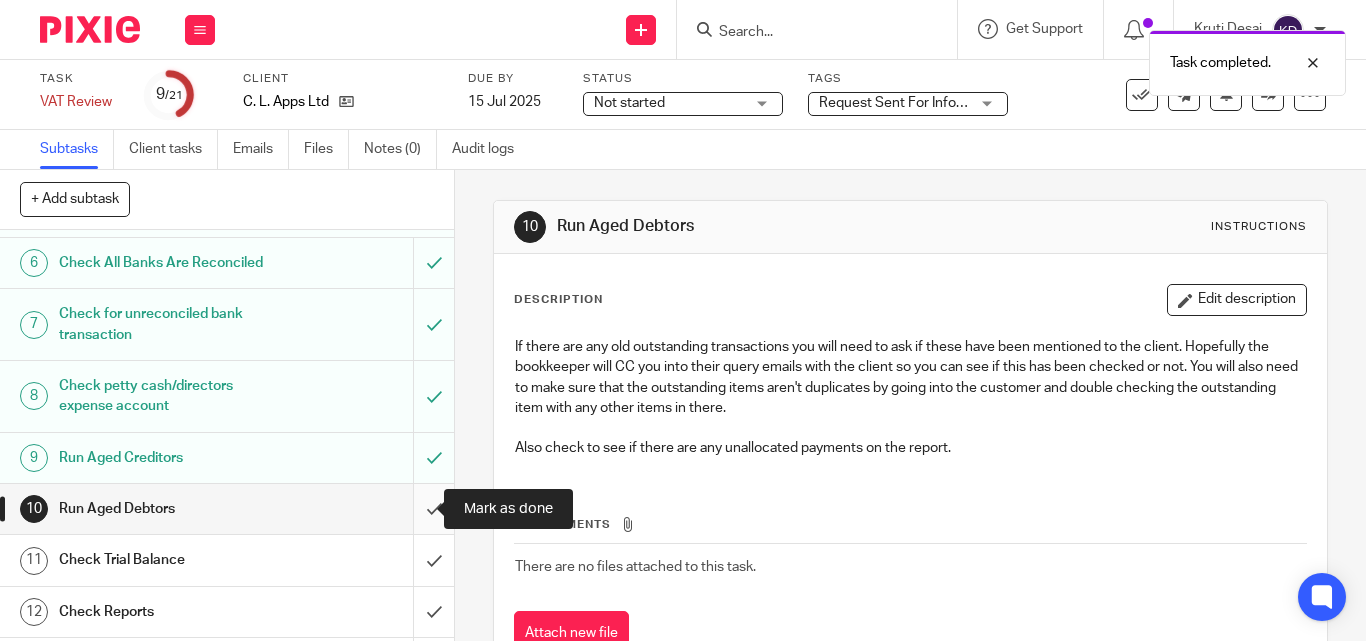 click at bounding box center [227, 509] 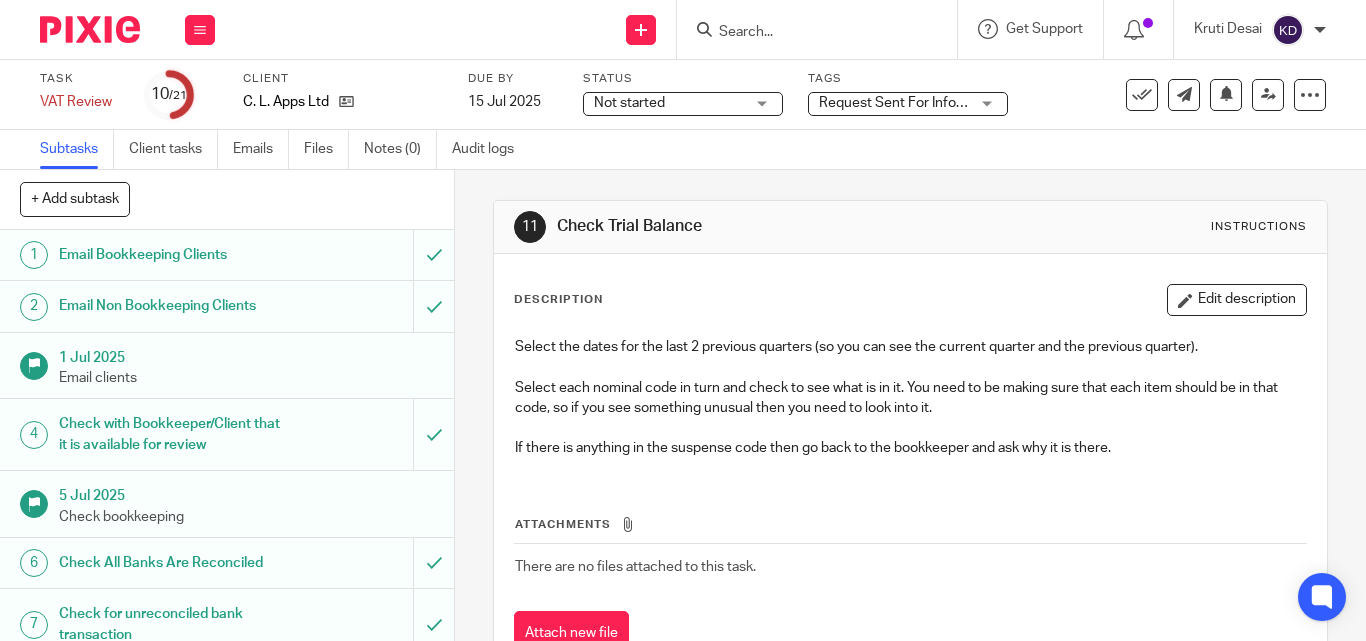 scroll, scrollTop: 0, scrollLeft: 0, axis: both 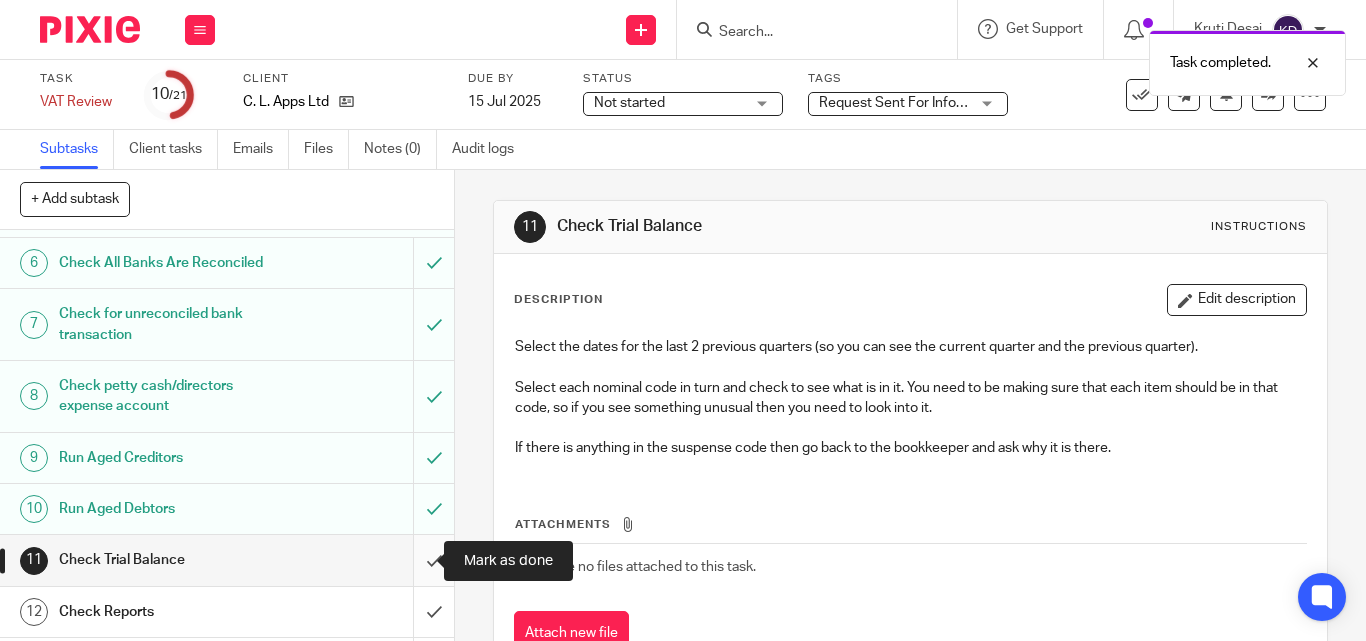 click at bounding box center [227, 560] 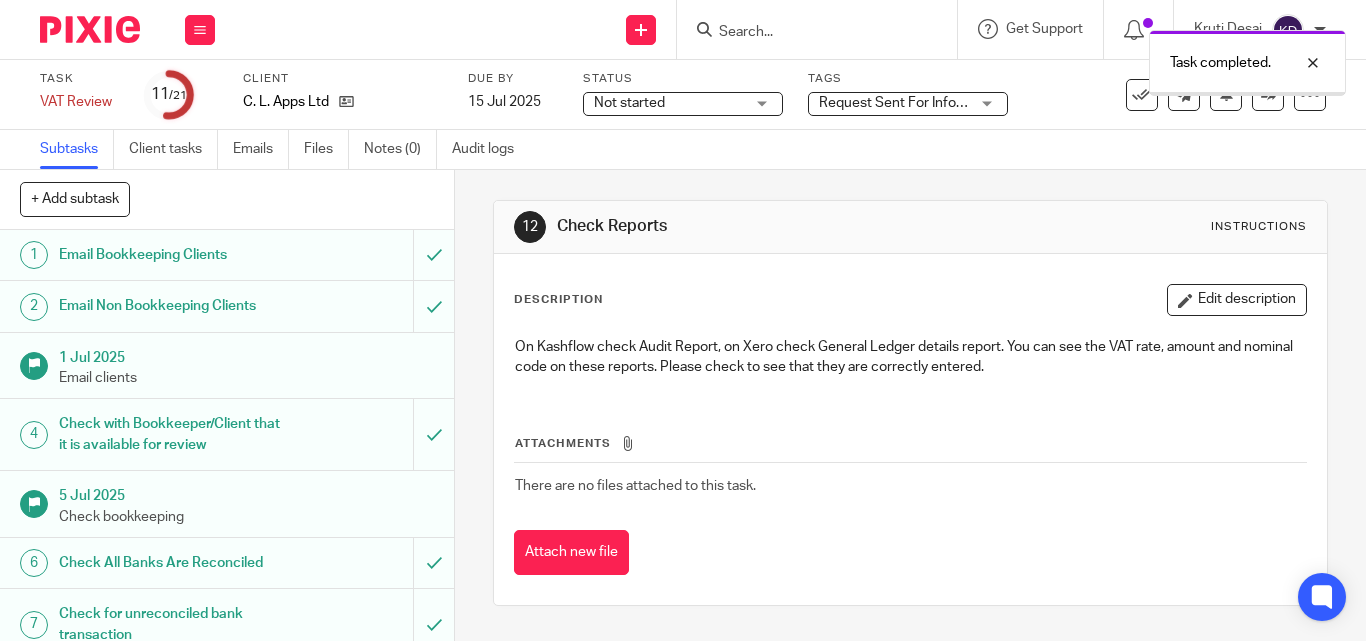 scroll, scrollTop: 0, scrollLeft: 0, axis: both 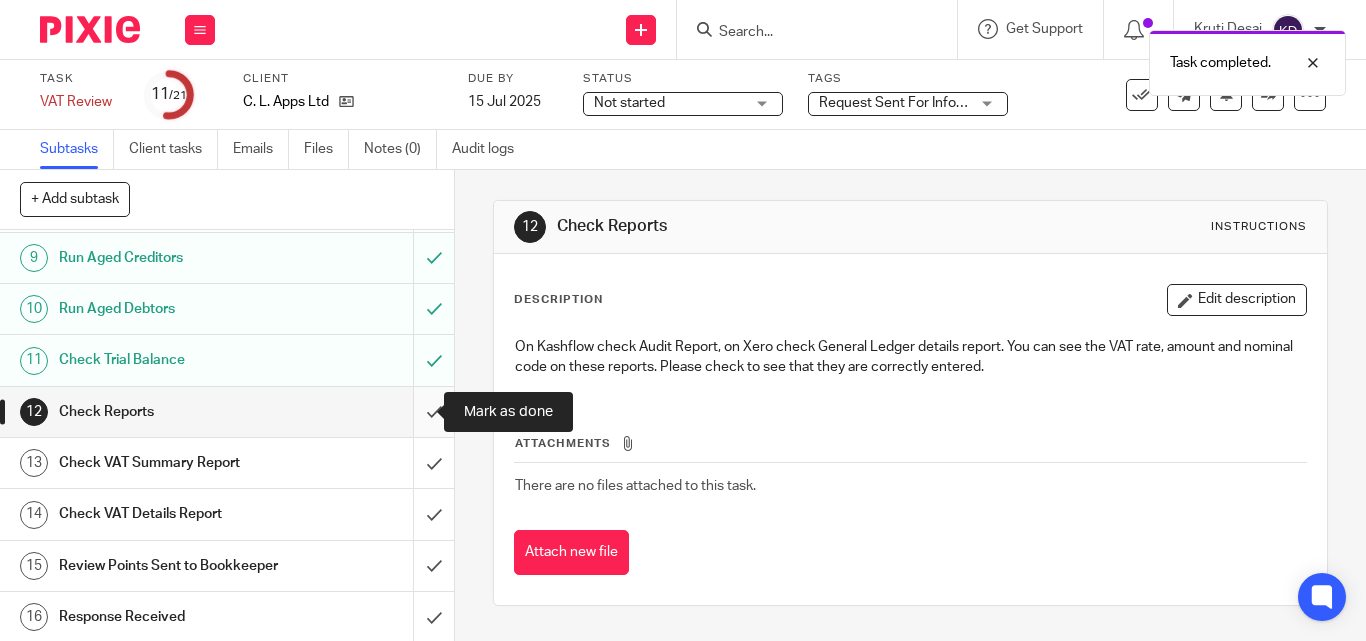 click at bounding box center (227, 412) 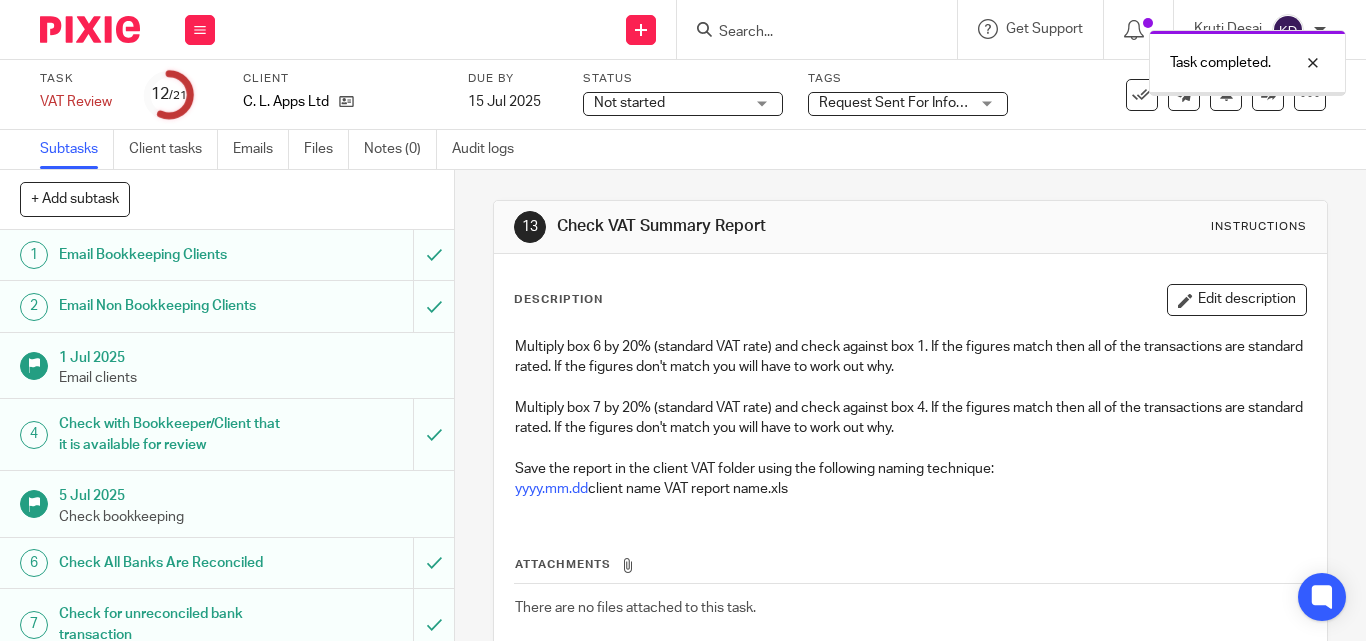 scroll, scrollTop: 0, scrollLeft: 0, axis: both 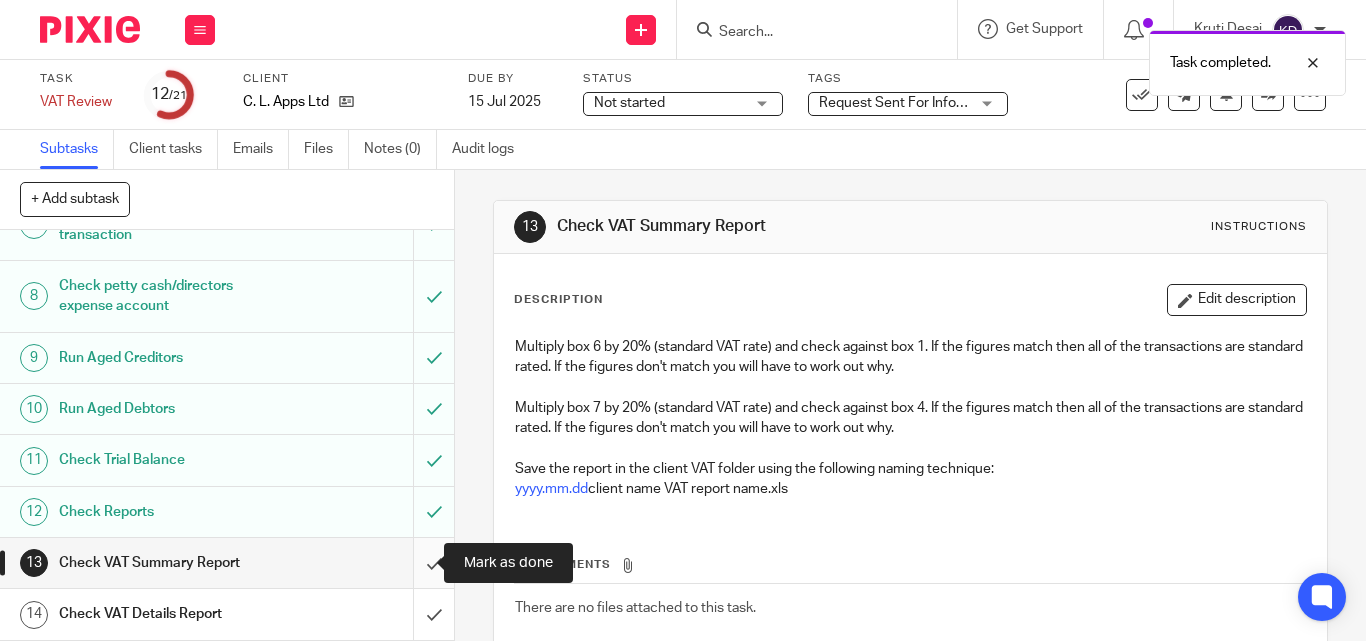 click at bounding box center (227, 563) 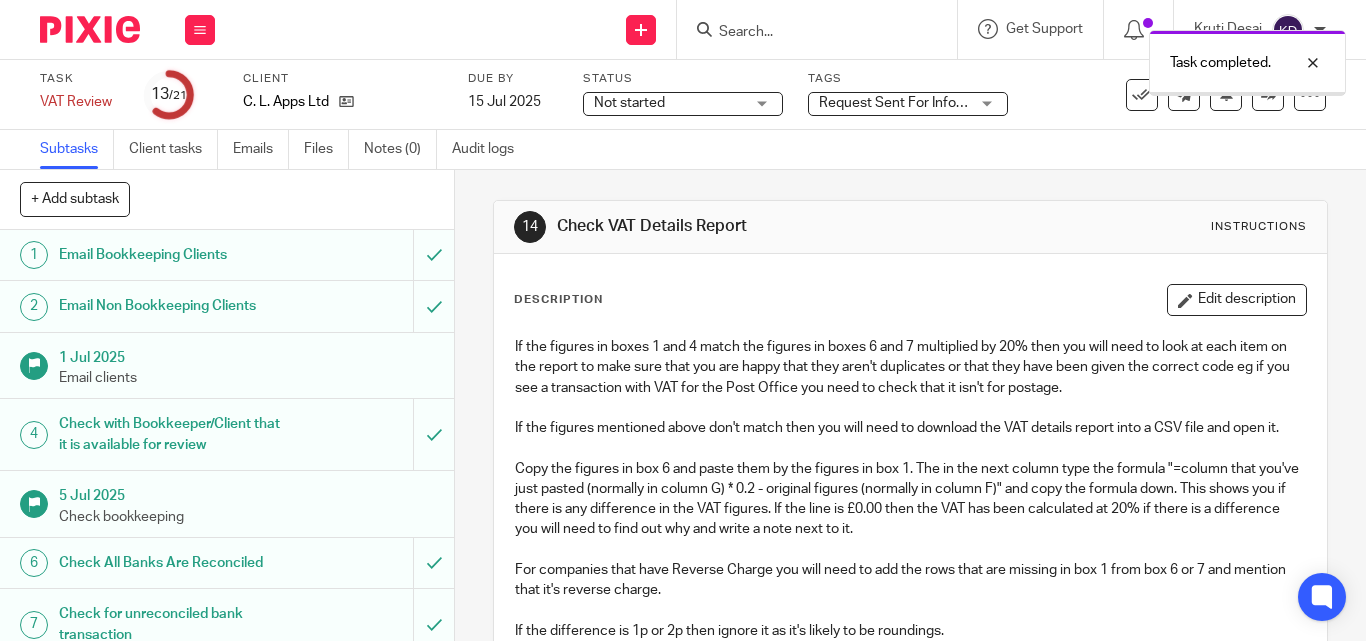 scroll, scrollTop: 0, scrollLeft: 0, axis: both 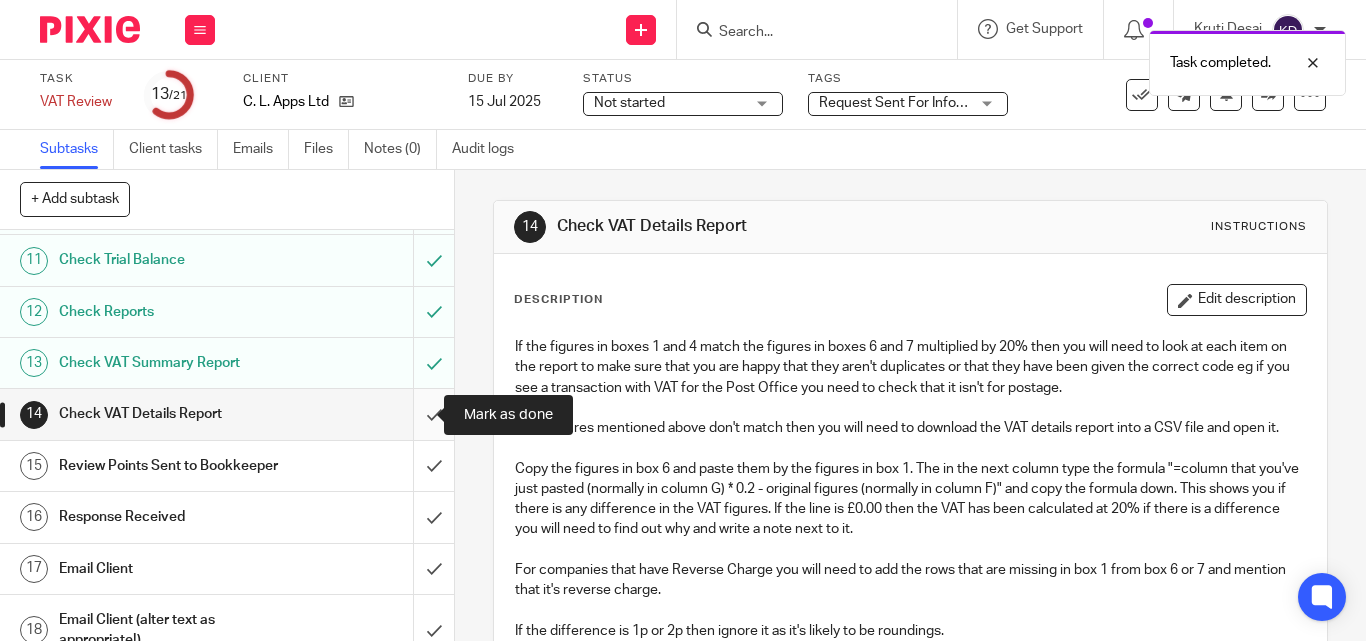 click at bounding box center (227, 414) 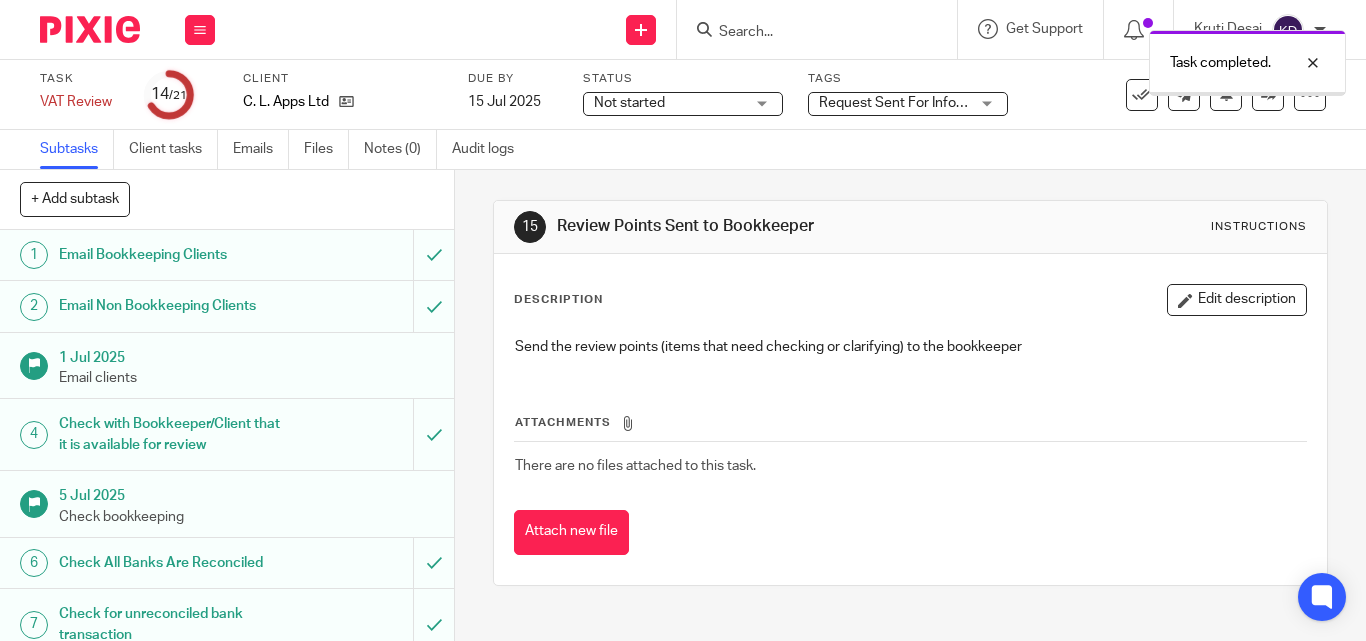 scroll, scrollTop: 0, scrollLeft: 0, axis: both 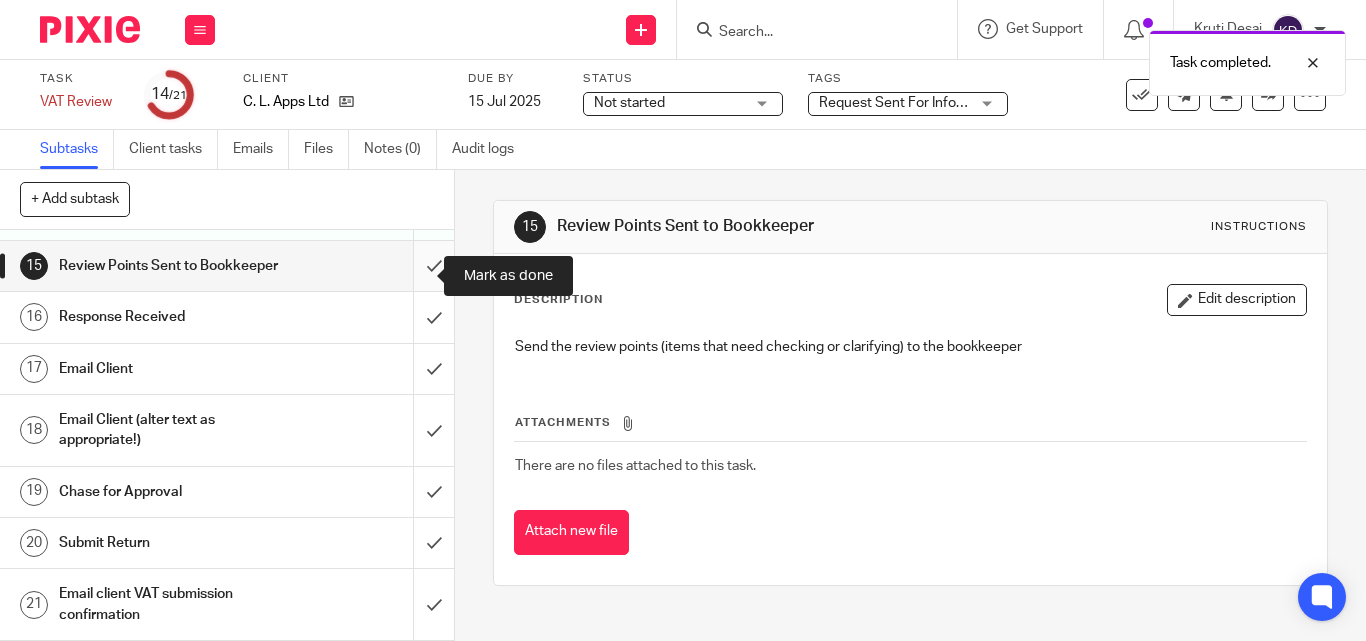 click at bounding box center [227, 266] 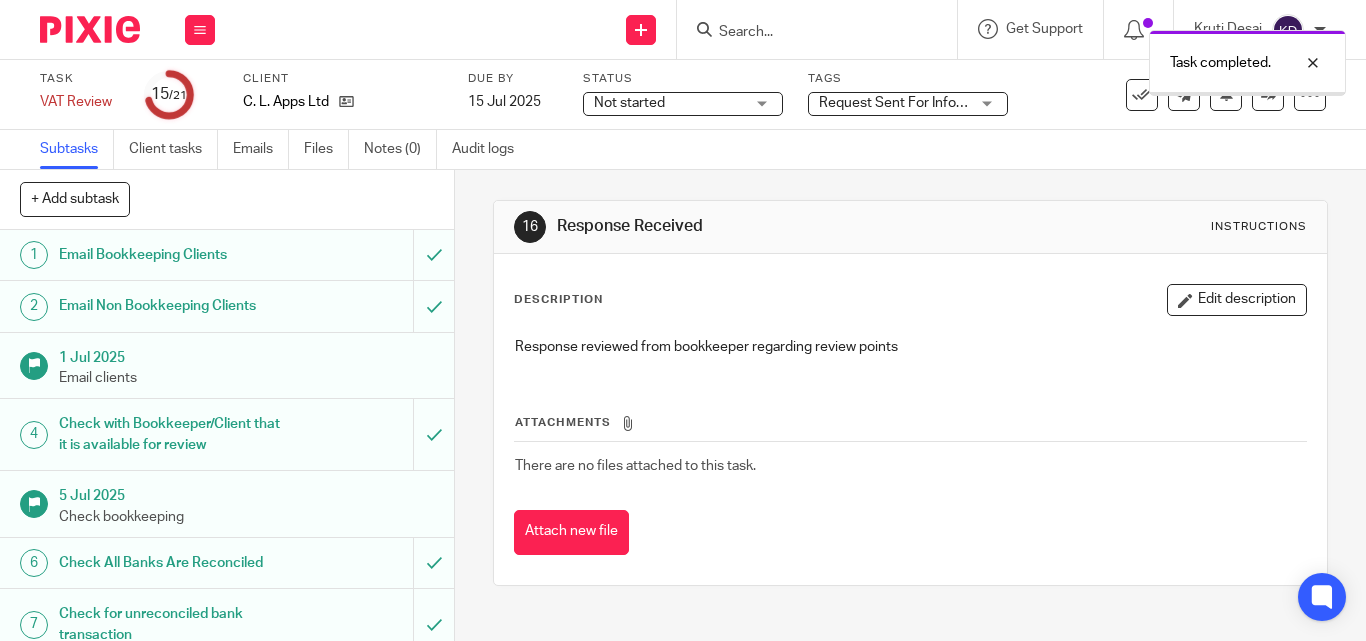 scroll, scrollTop: 0, scrollLeft: 0, axis: both 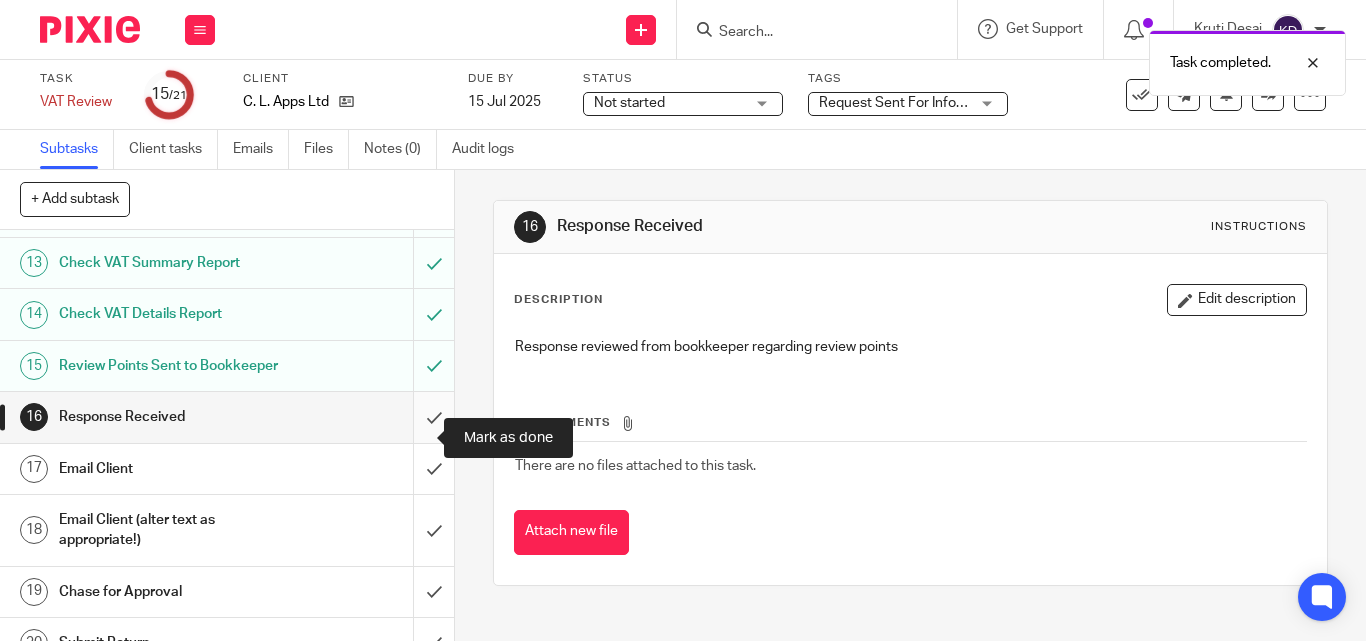 click at bounding box center [227, 417] 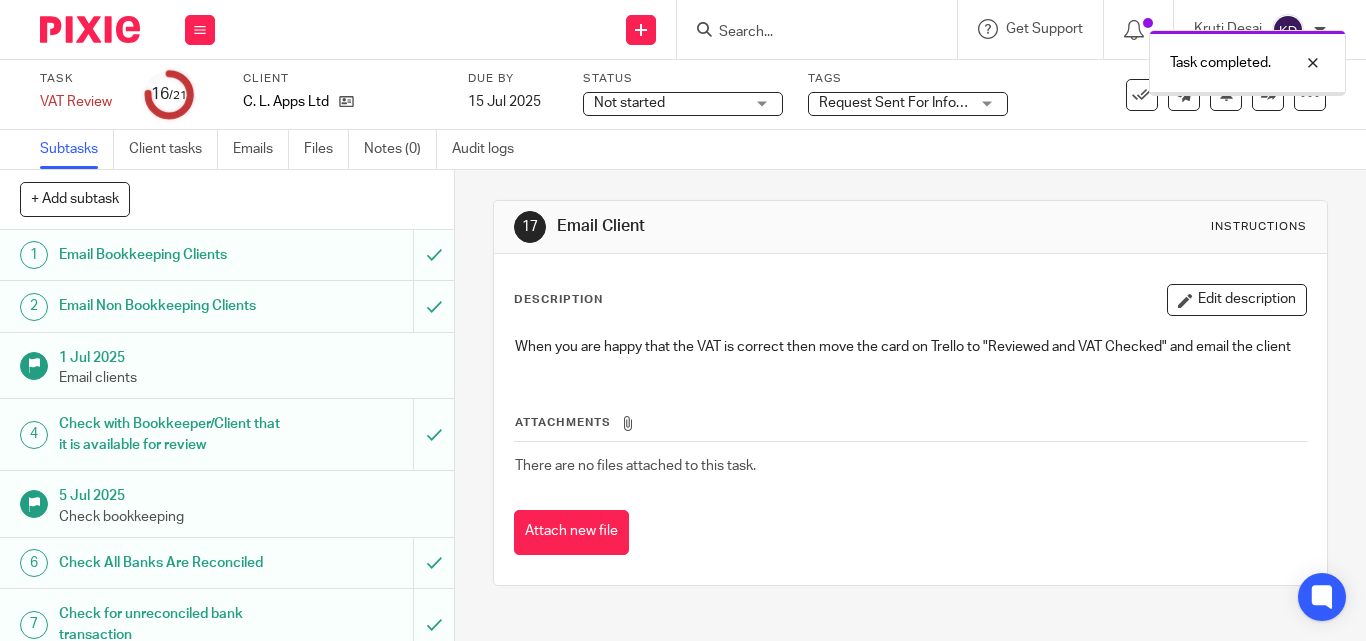scroll, scrollTop: 0, scrollLeft: 0, axis: both 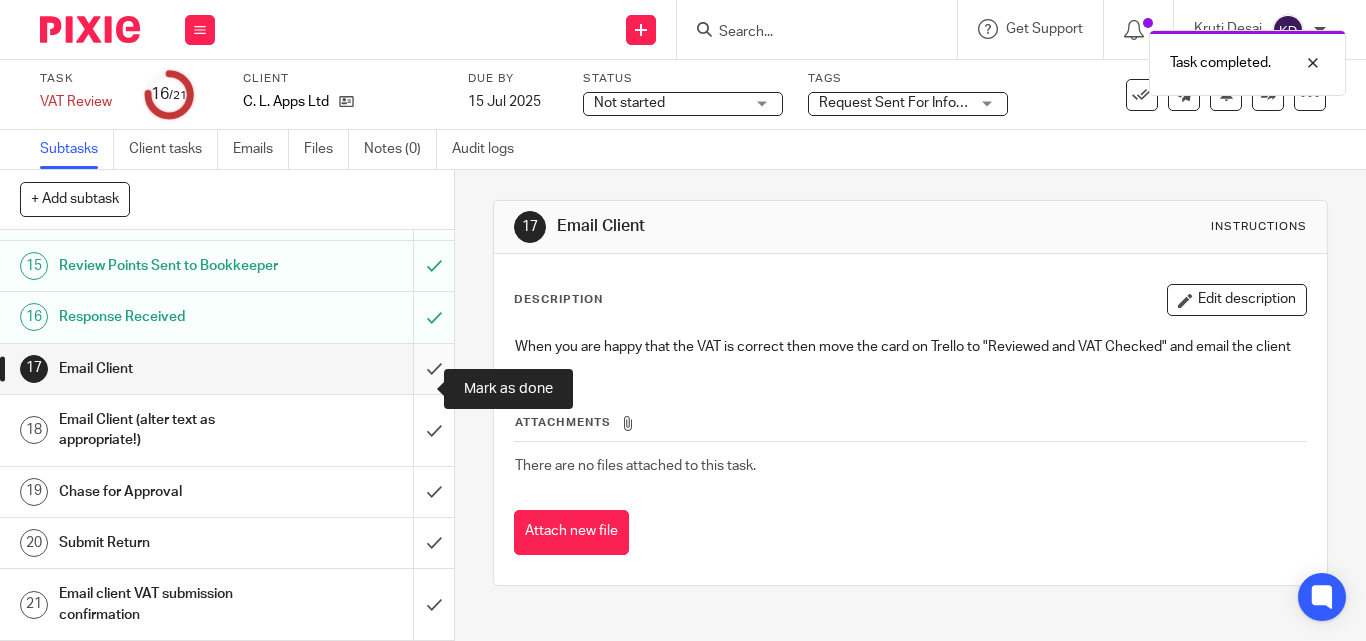 click at bounding box center [227, 369] 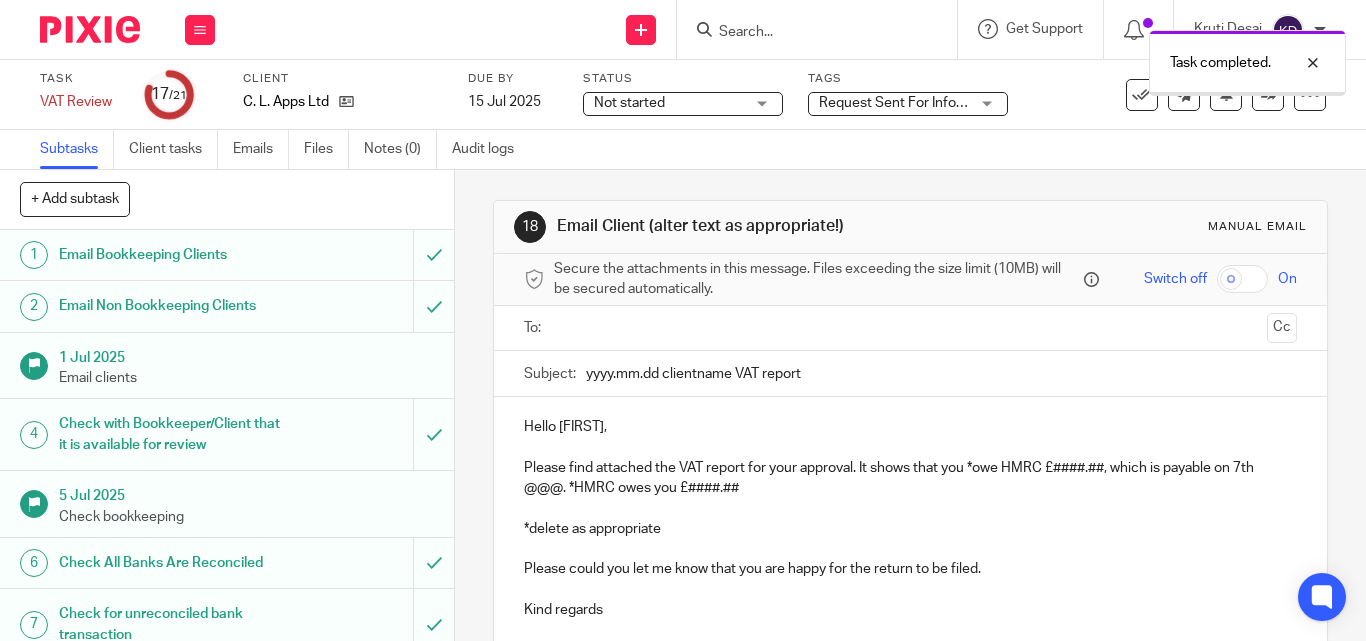 scroll, scrollTop: 0, scrollLeft: 0, axis: both 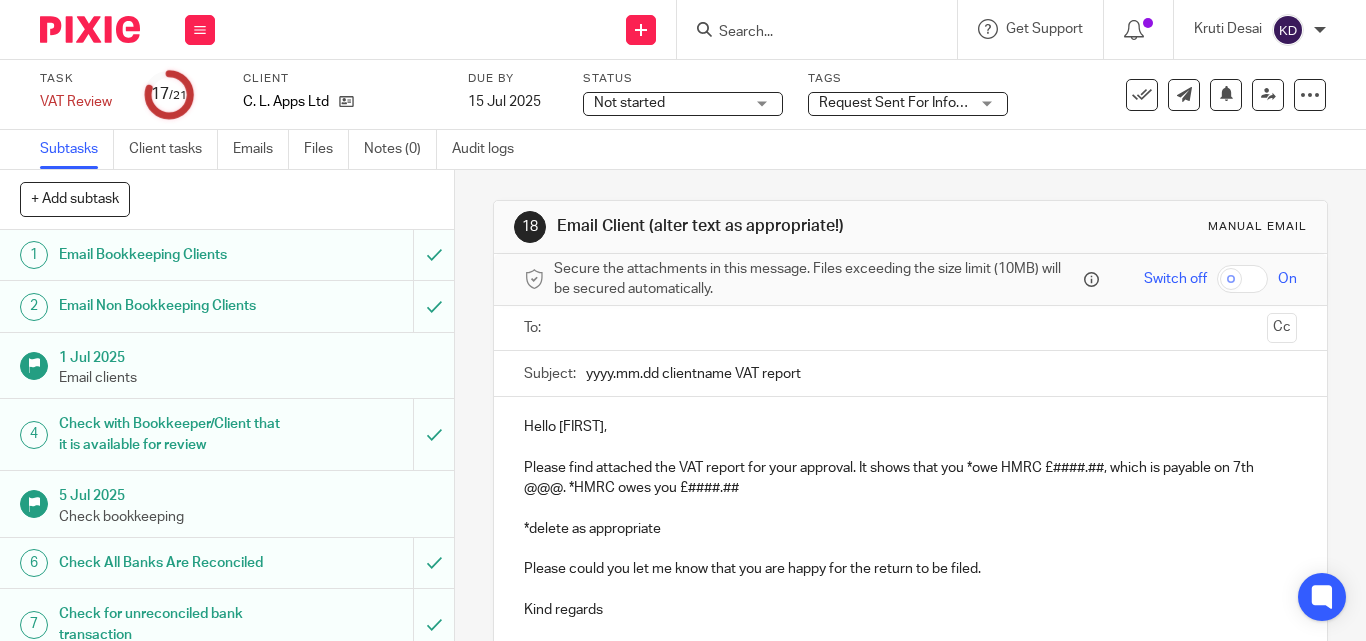 click on "Hello Ashton," at bounding box center (910, 427) 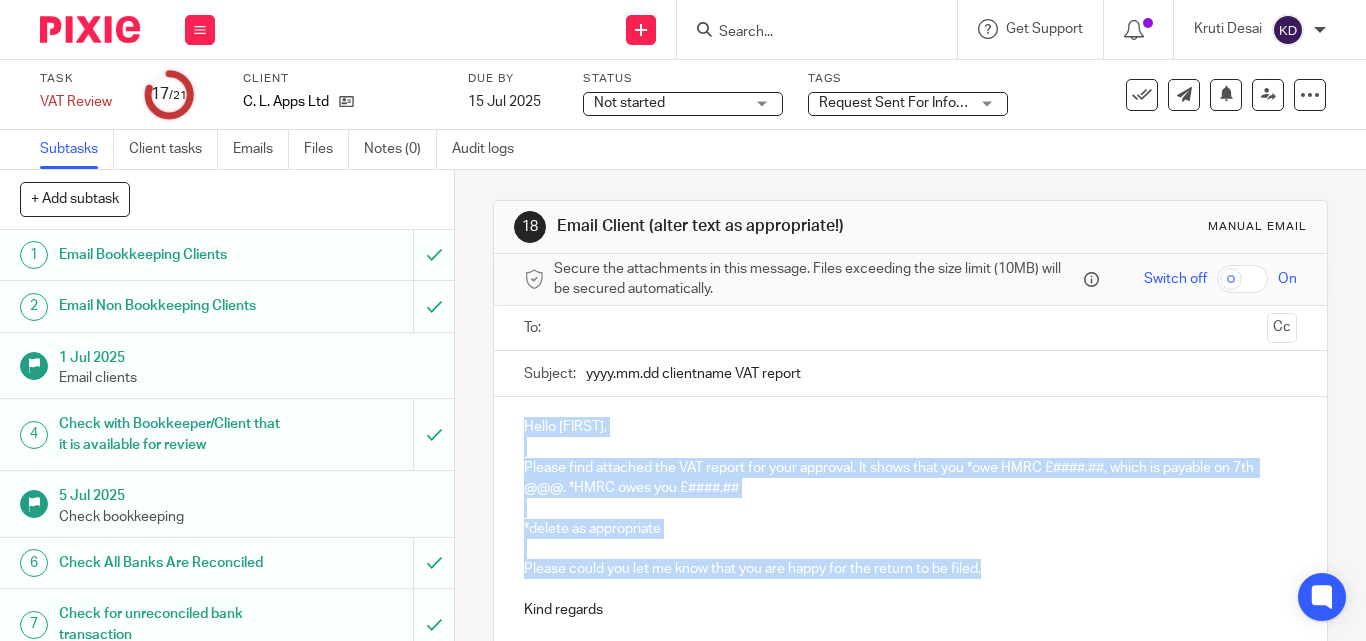 drag, startPoint x: 520, startPoint y: 425, endPoint x: 1004, endPoint y: 577, distance: 507.3066 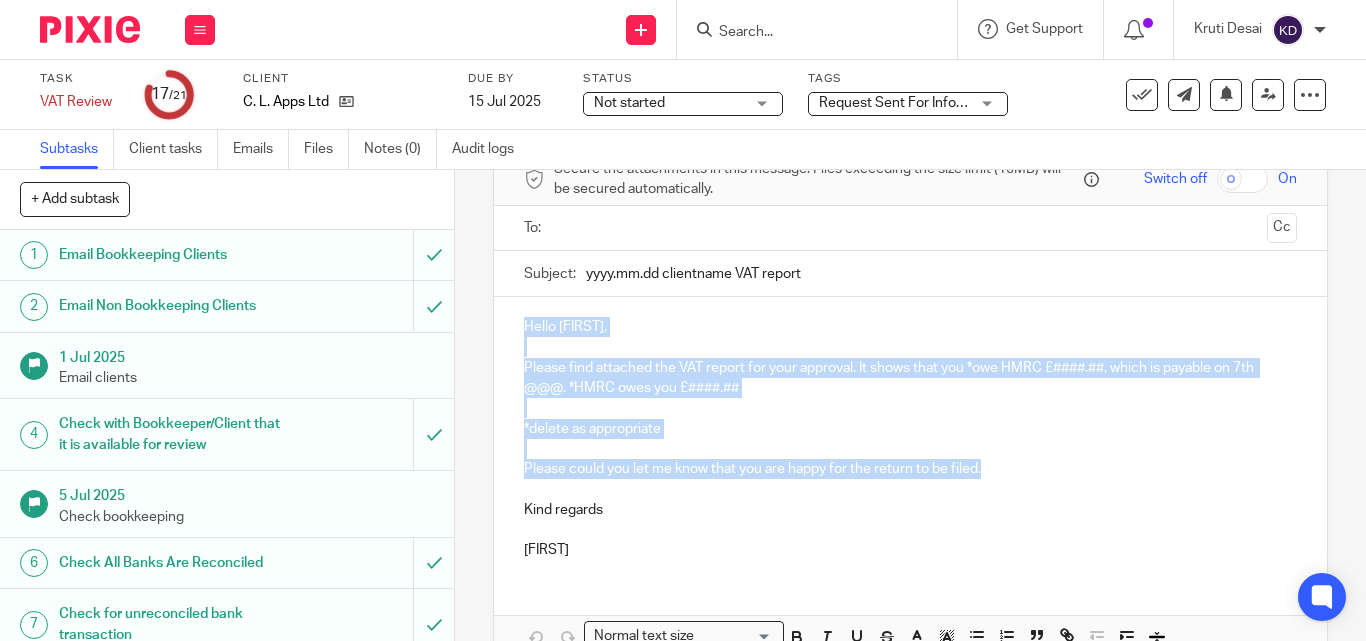 scroll, scrollTop: 200, scrollLeft: 0, axis: vertical 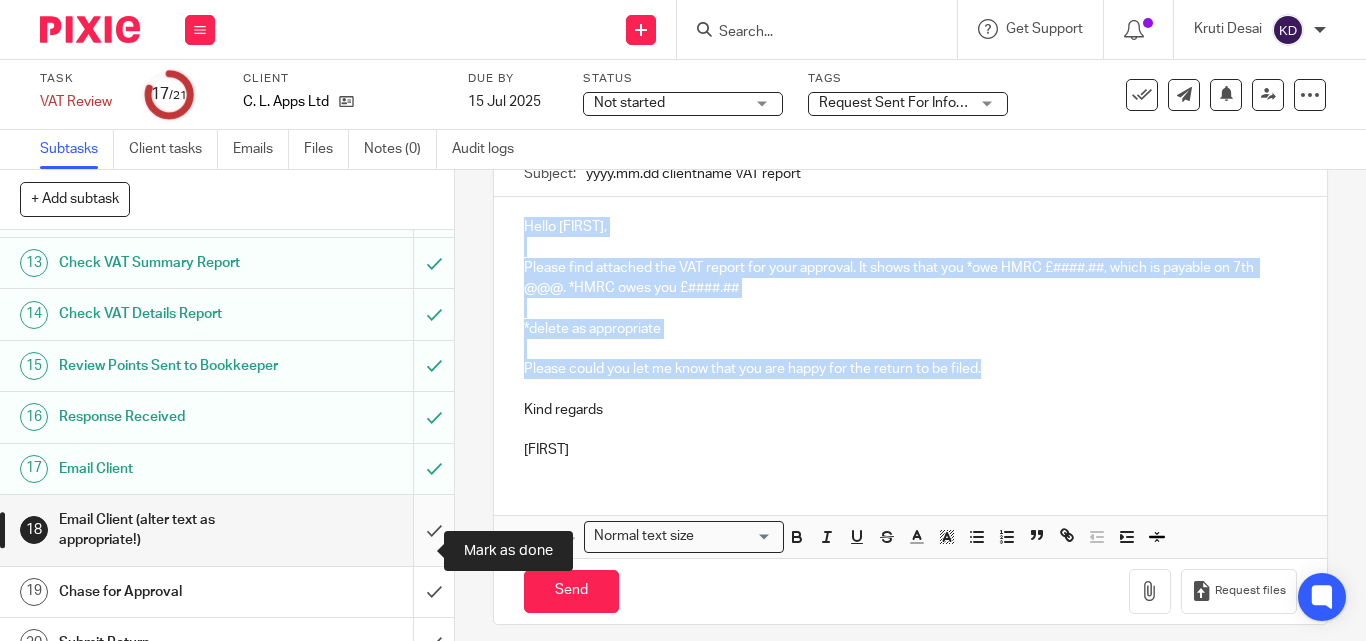 click at bounding box center (227, 530) 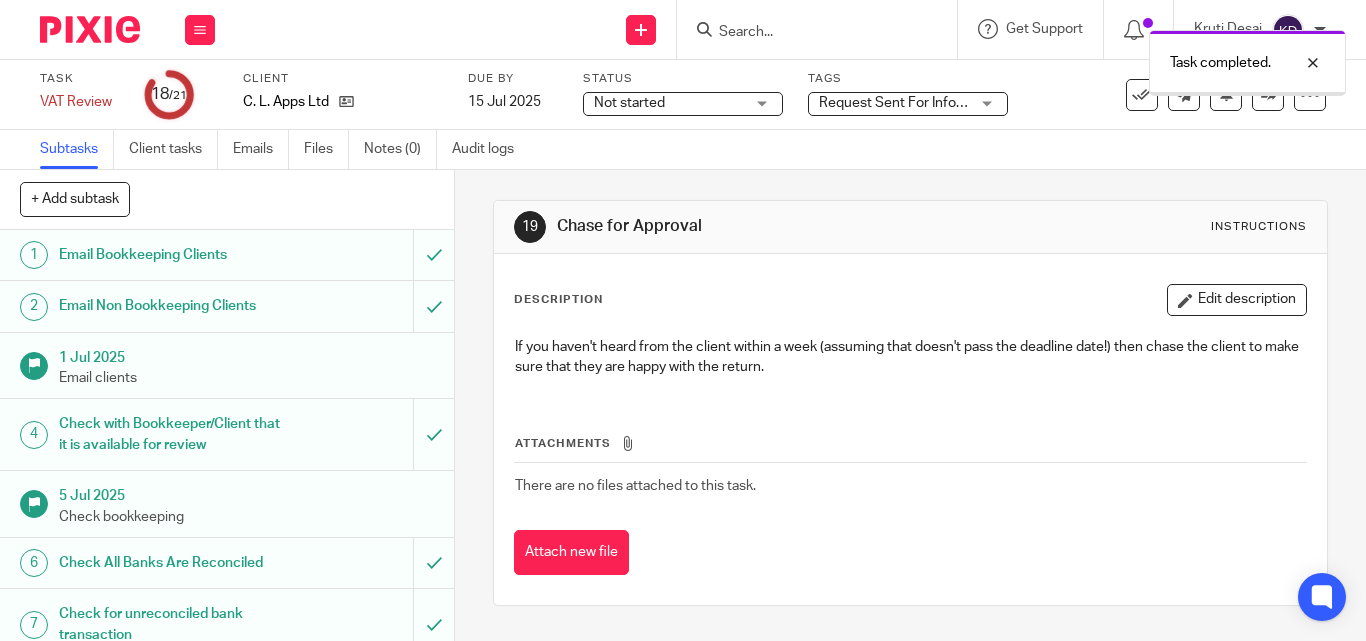 scroll, scrollTop: 0, scrollLeft: 0, axis: both 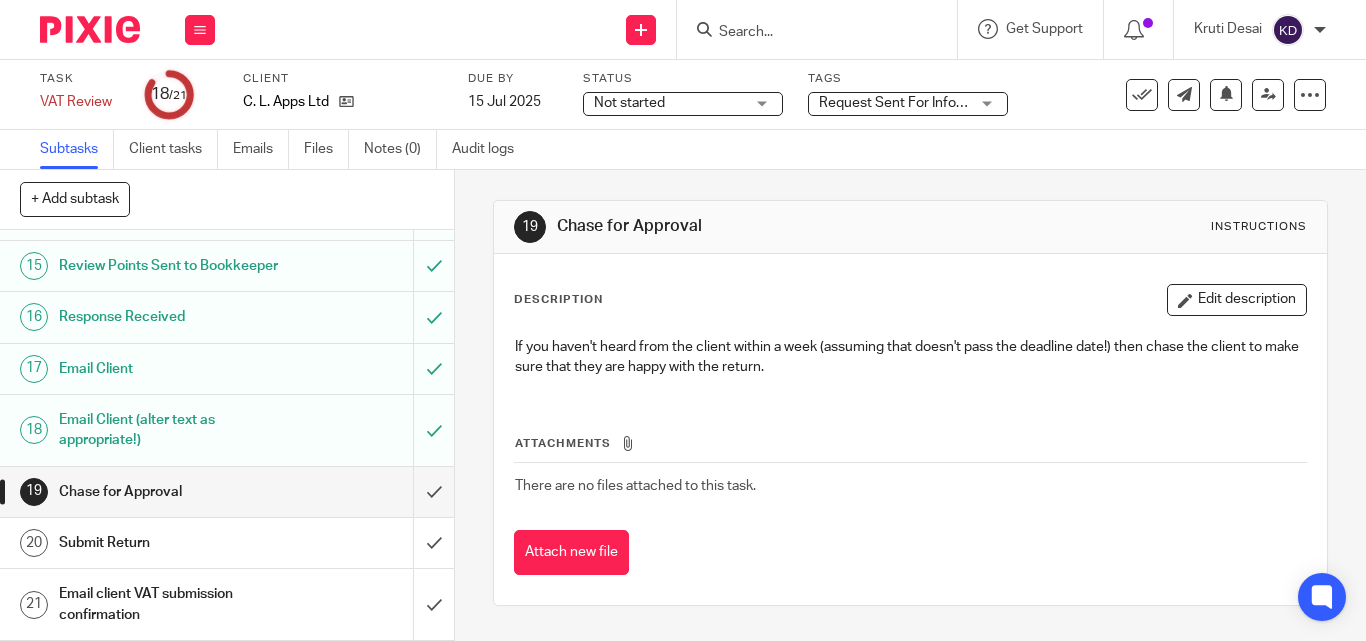 click at bounding box center [807, 33] 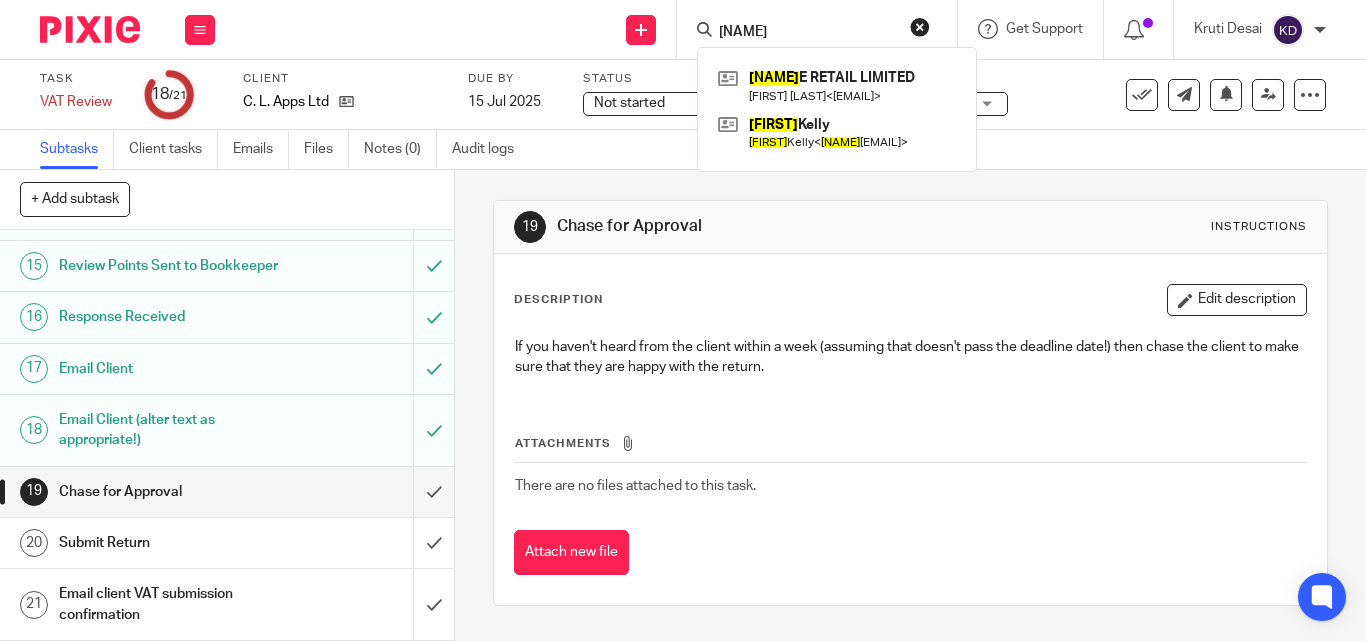 type on "romane" 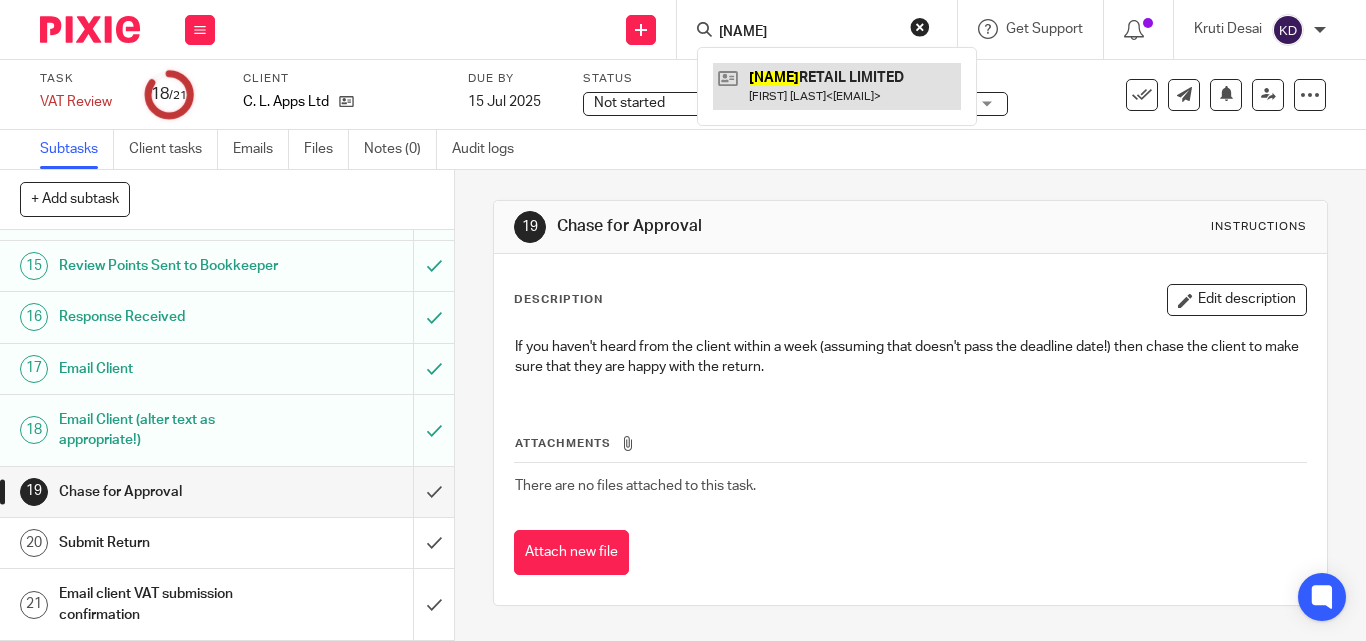click at bounding box center [837, 86] 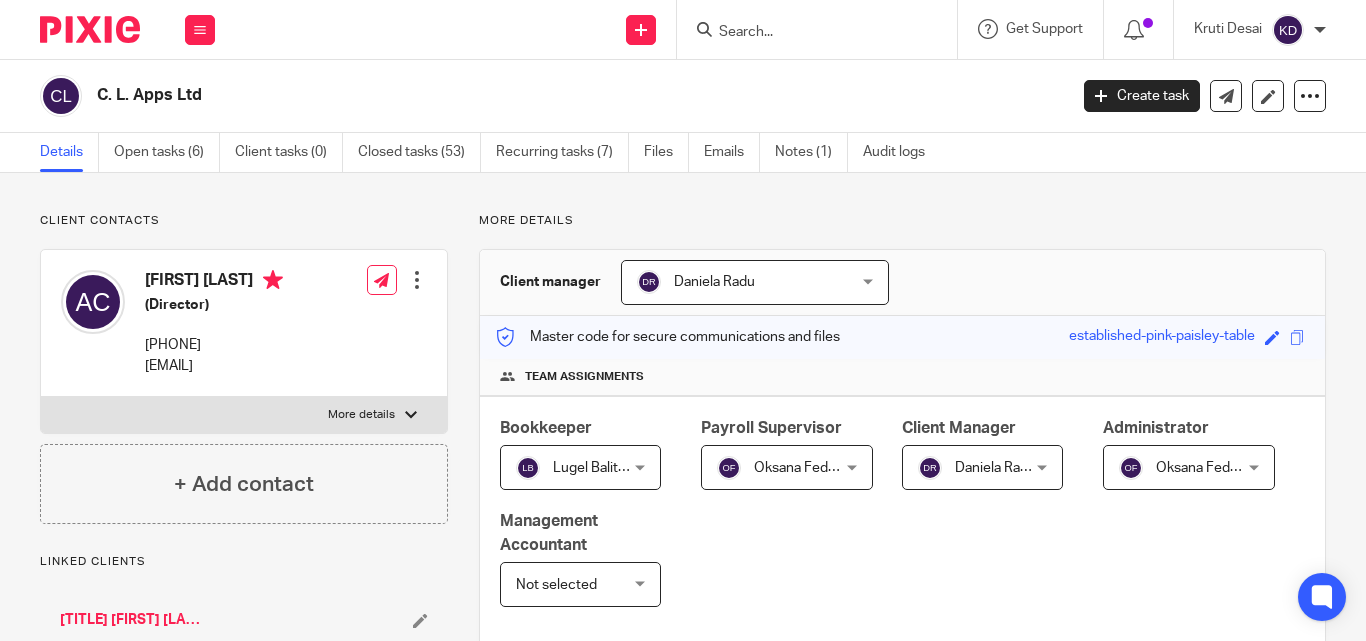 scroll, scrollTop: 0, scrollLeft: 0, axis: both 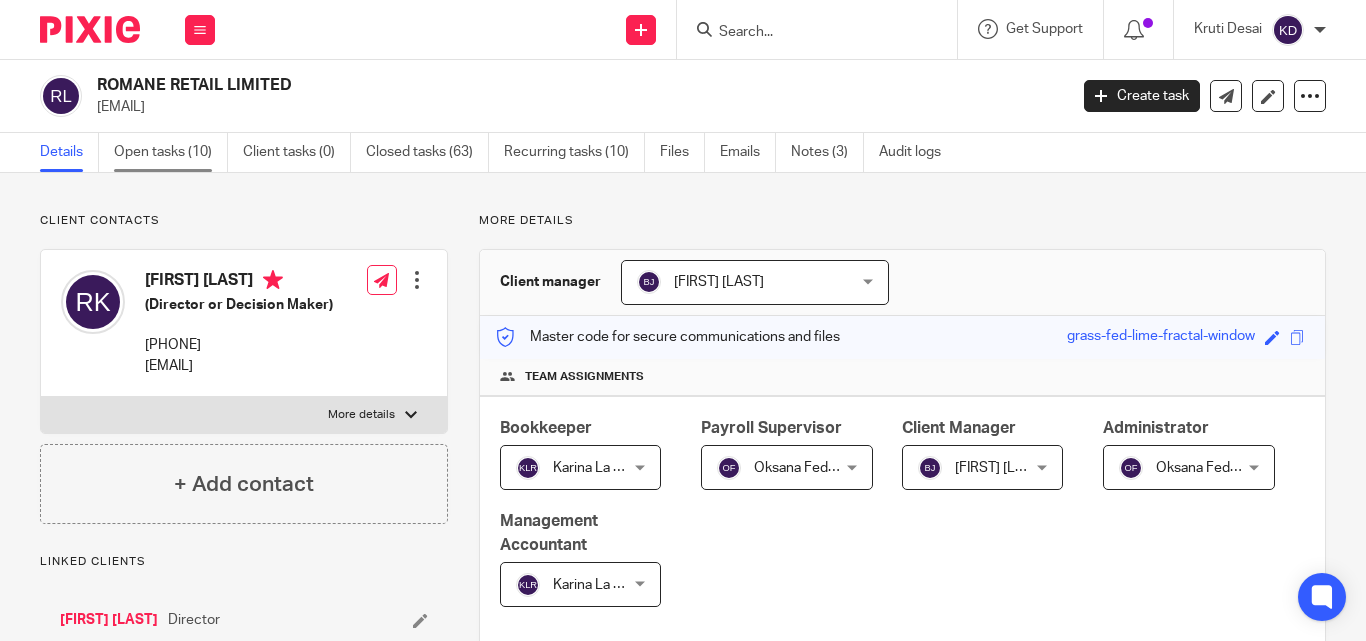 click on "Open tasks (10)" at bounding box center (171, 152) 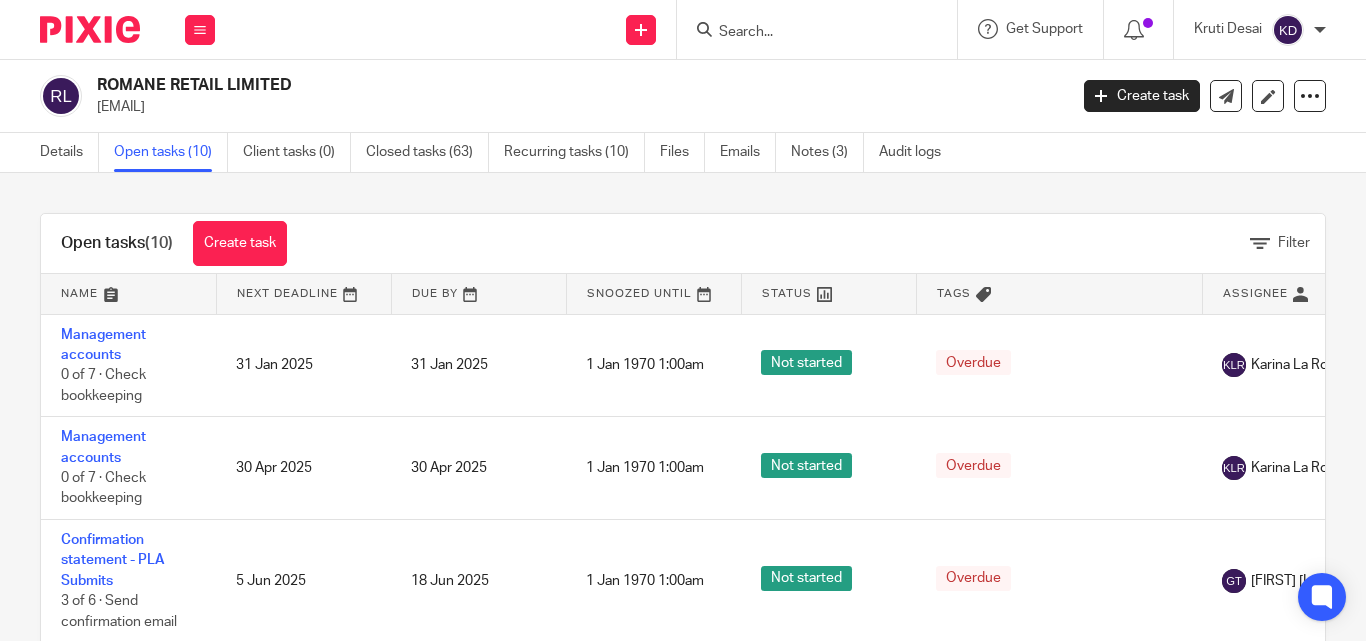 scroll, scrollTop: 0, scrollLeft: 0, axis: both 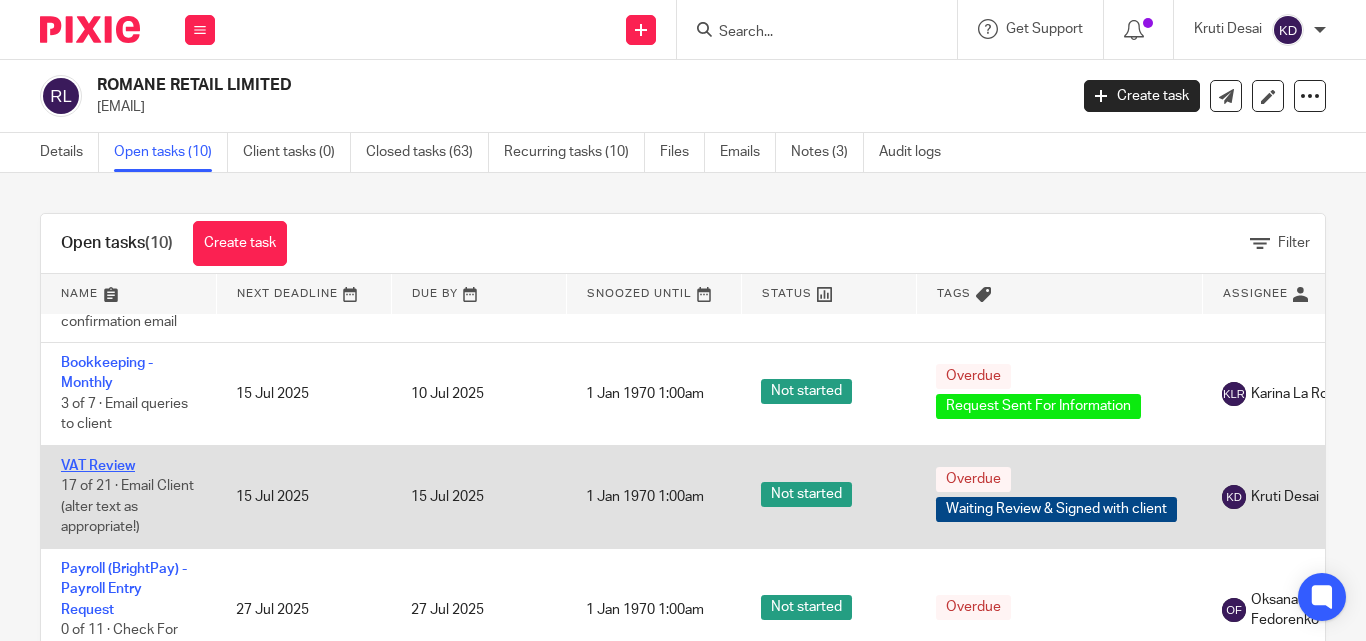 click on "VAT Review" at bounding box center (98, 466) 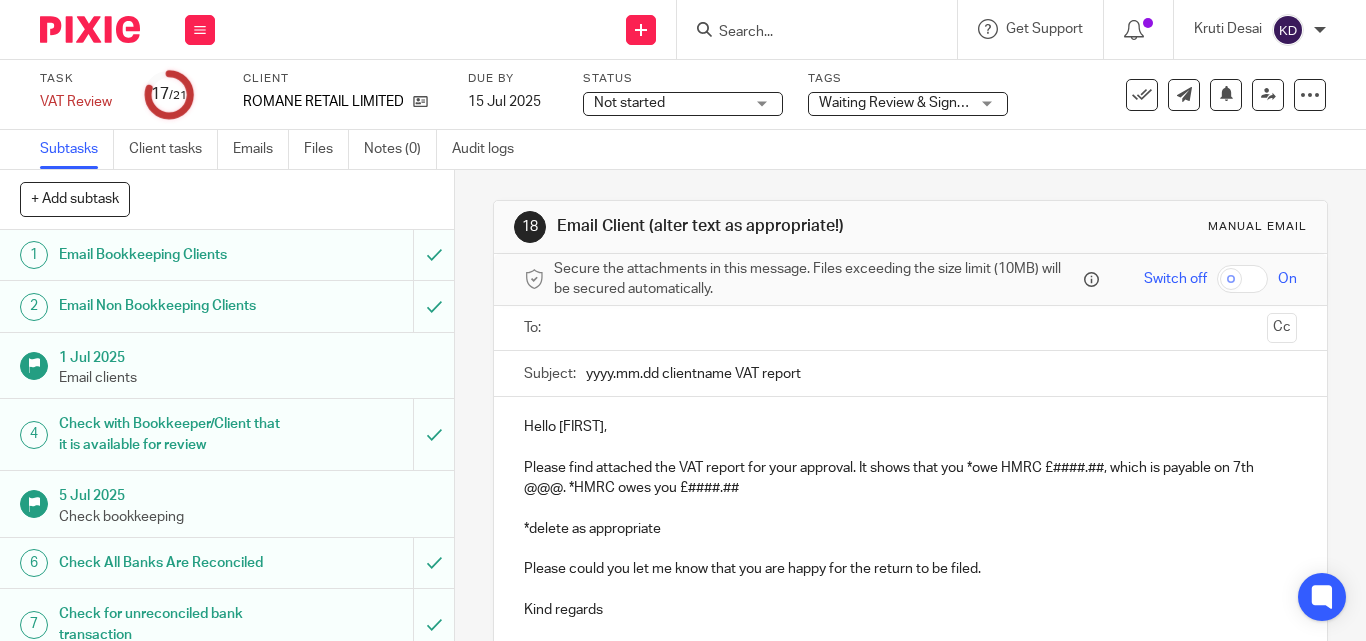 scroll, scrollTop: 0, scrollLeft: 0, axis: both 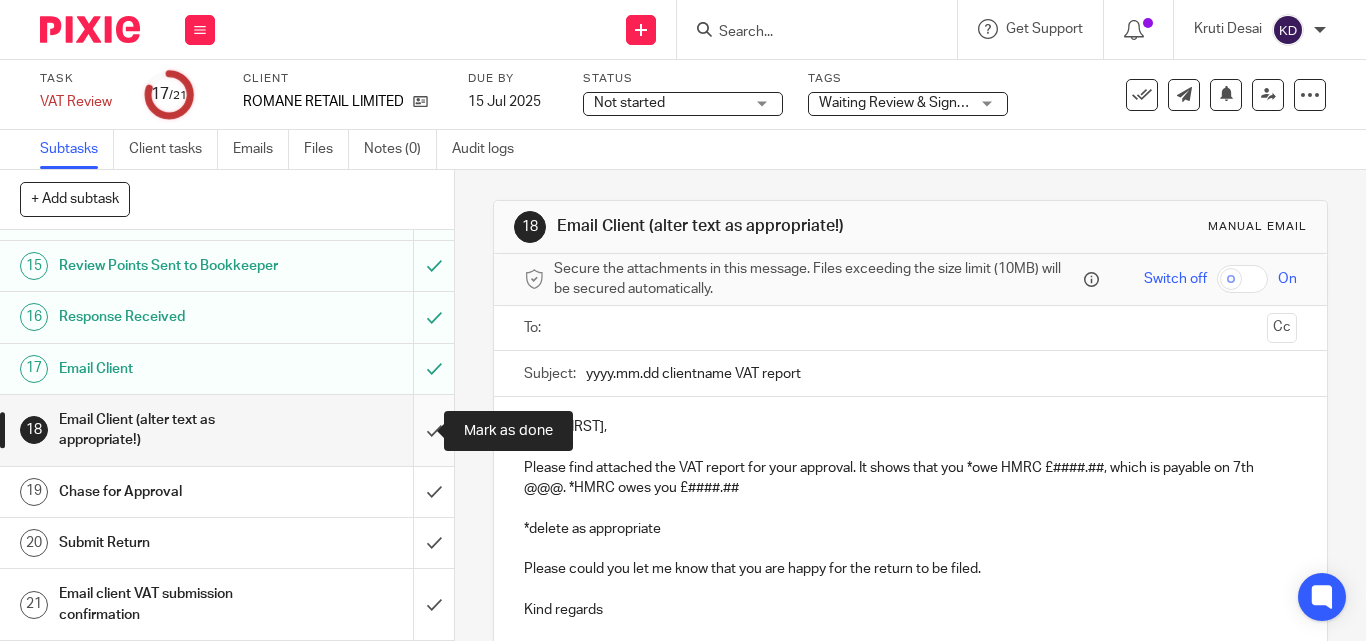 click at bounding box center [227, 430] 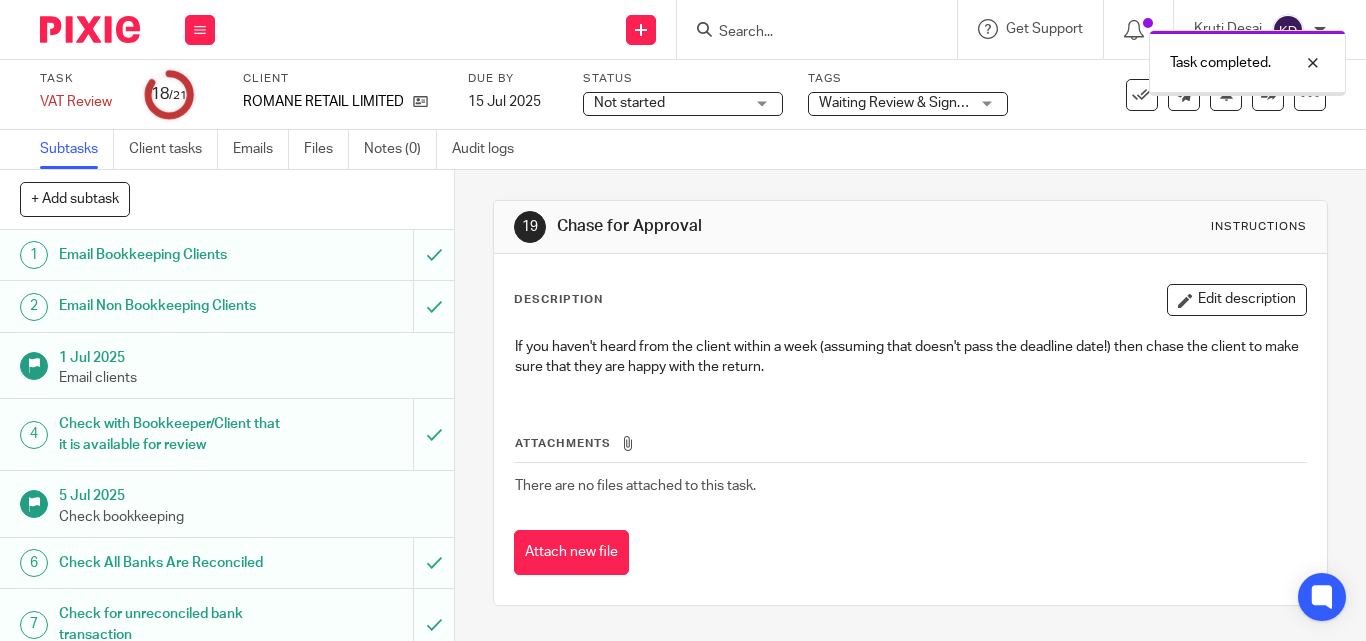 scroll, scrollTop: 0, scrollLeft: 0, axis: both 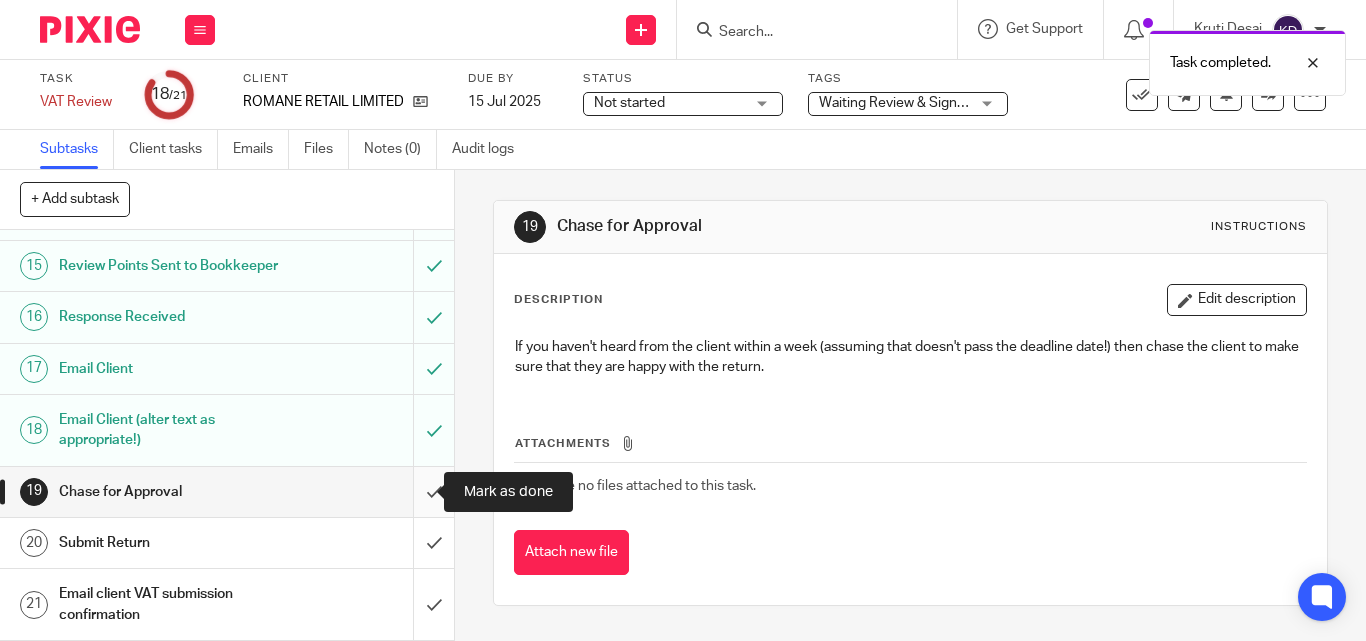 click at bounding box center [227, 492] 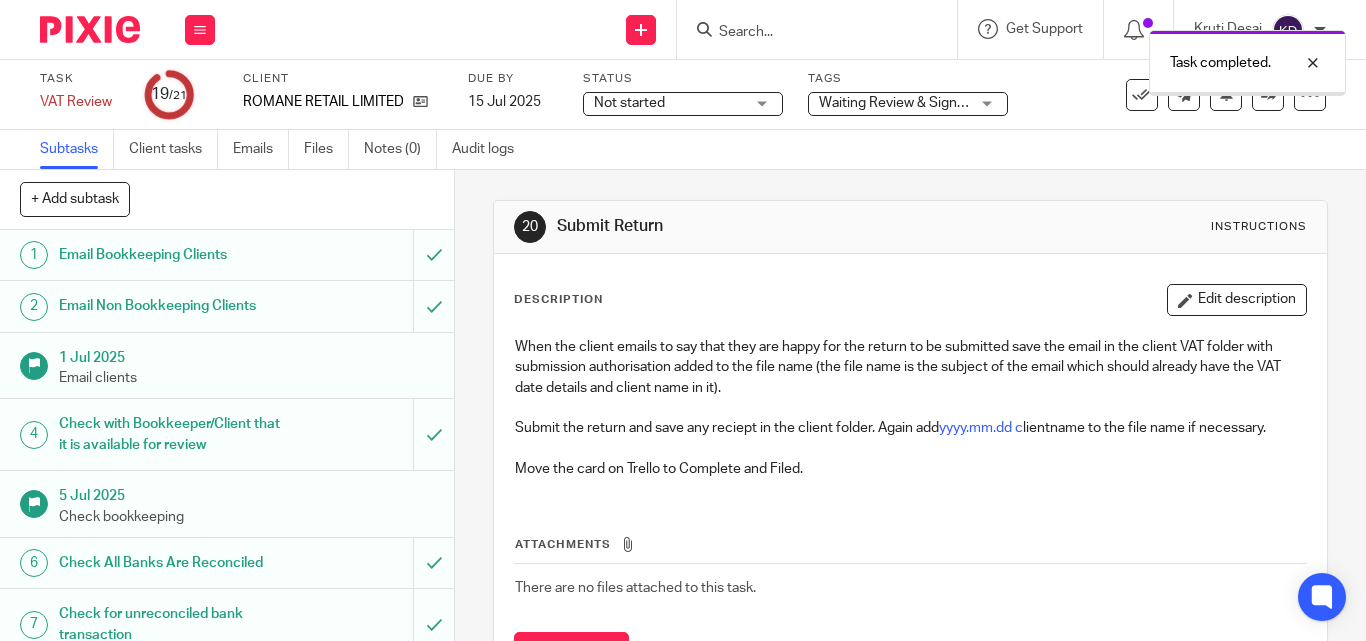 scroll, scrollTop: 0, scrollLeft: 0, axis: both 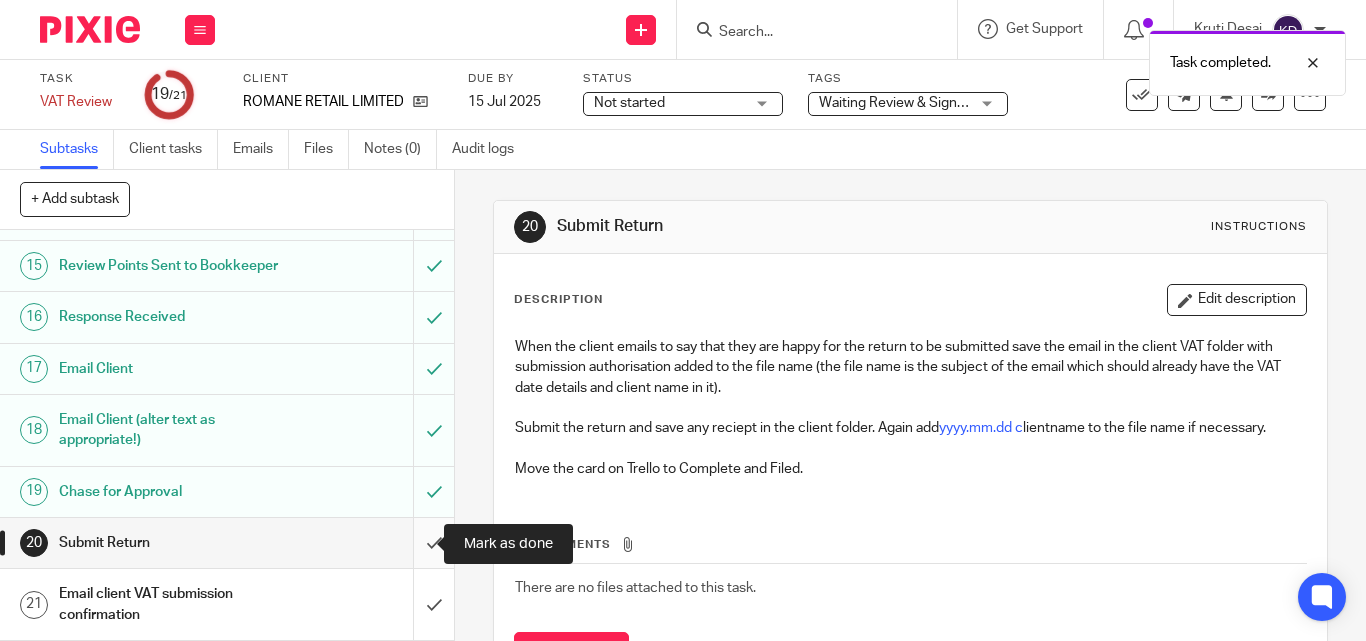 click at bounding box center (227, 543) 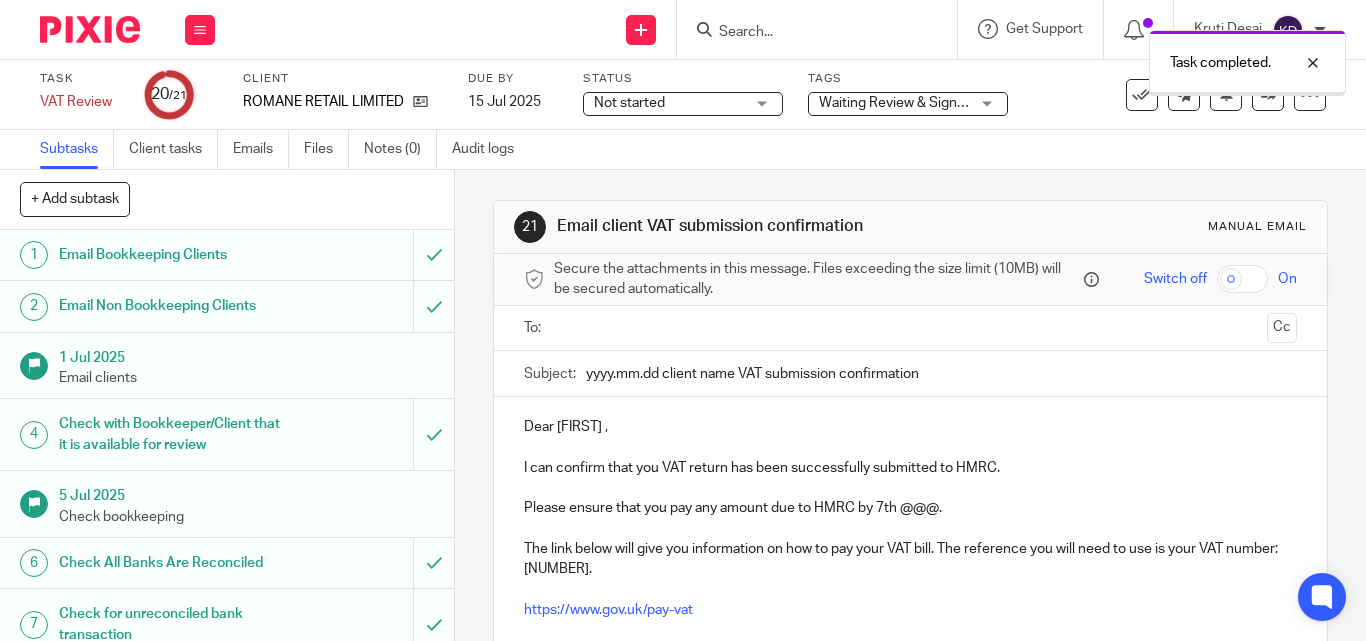 scroll, scrollTop: 0, scrollLeft: 0, axis: both 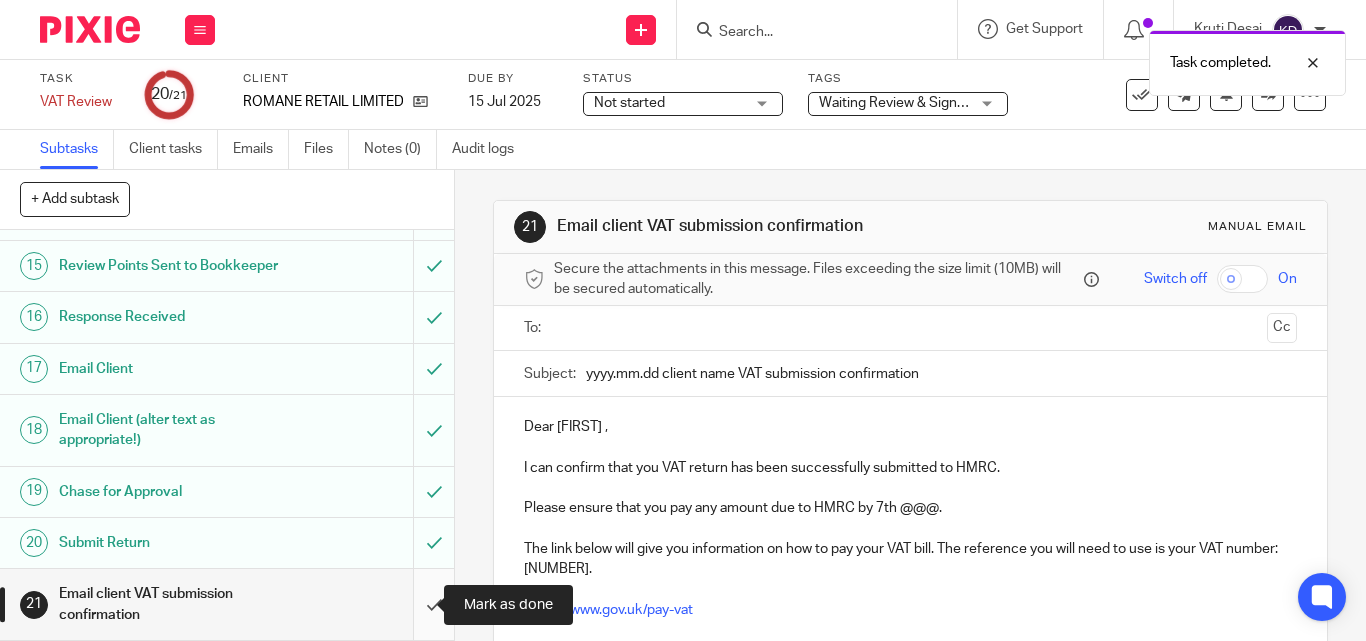 click at bounding box center (227, 604) 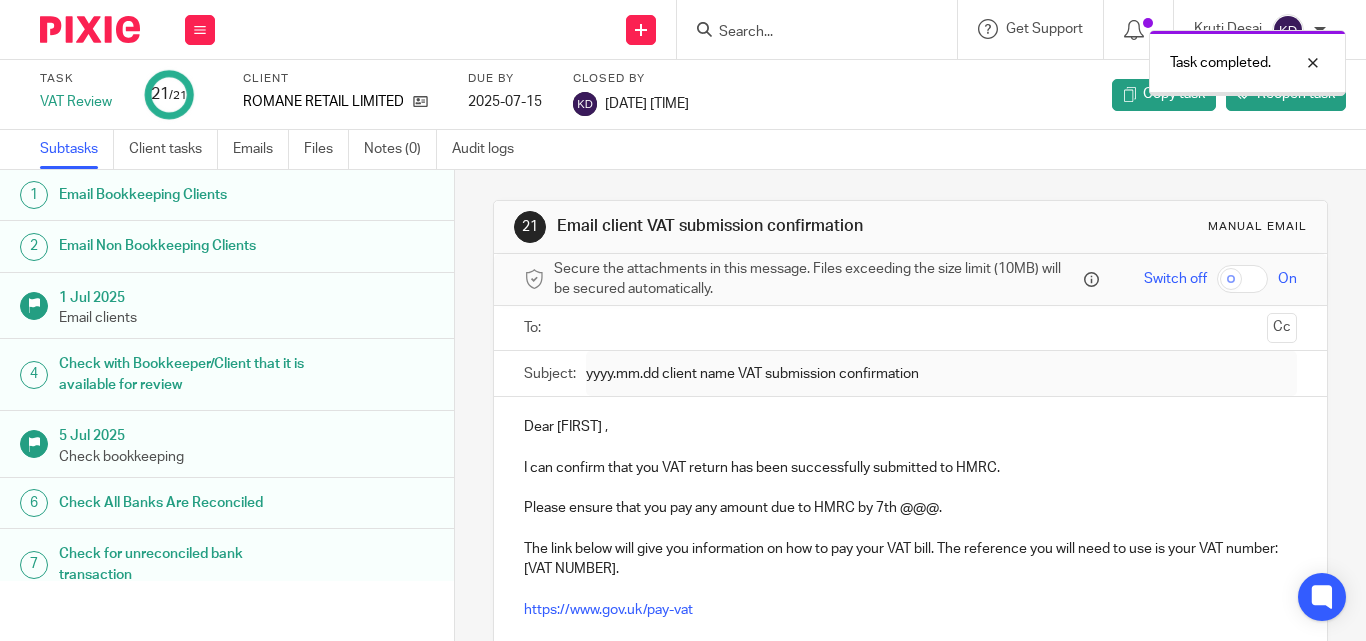 scroll, scrollTop: 0, scrollLeft: 0, axis: both 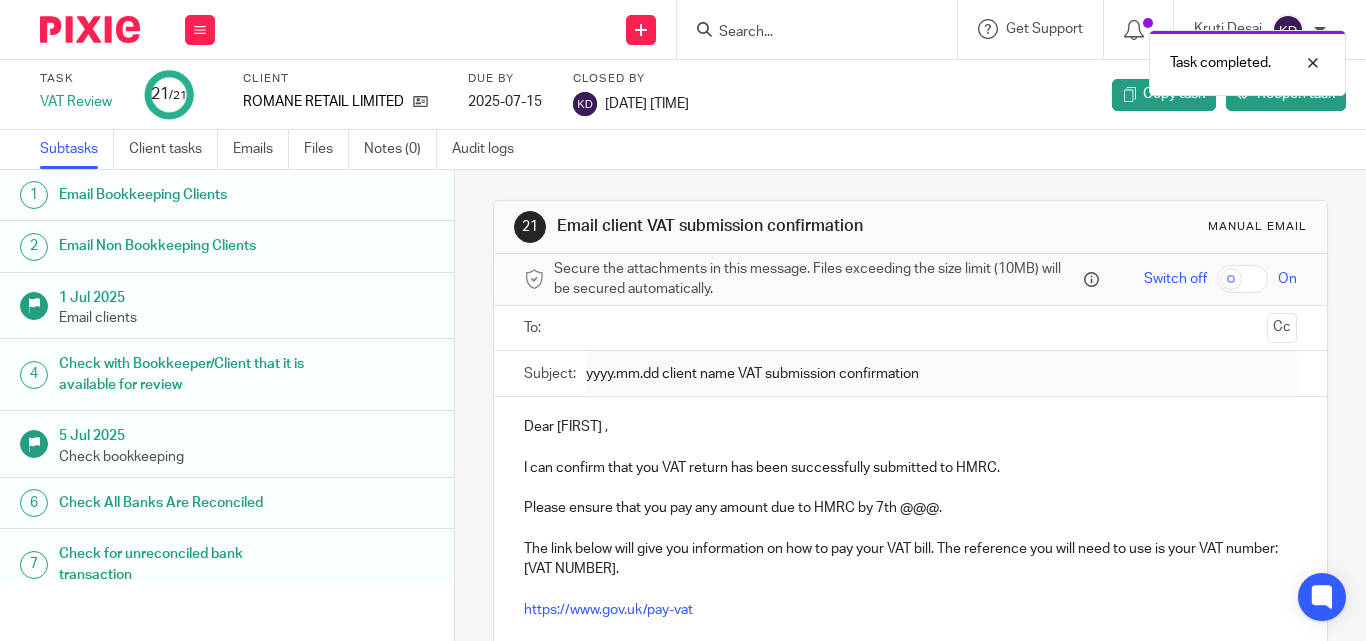 click at bounding box center (90, 29) 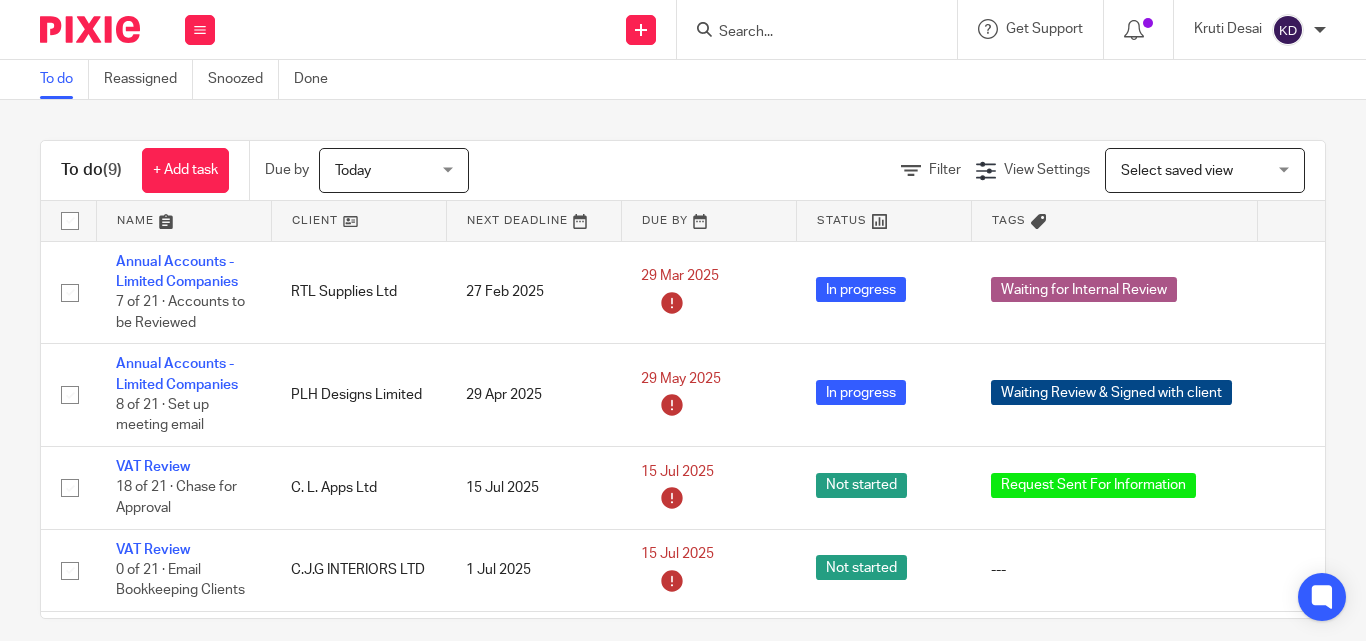 scroll, scrollTop: 0, scrollLeft: 0, axis: both 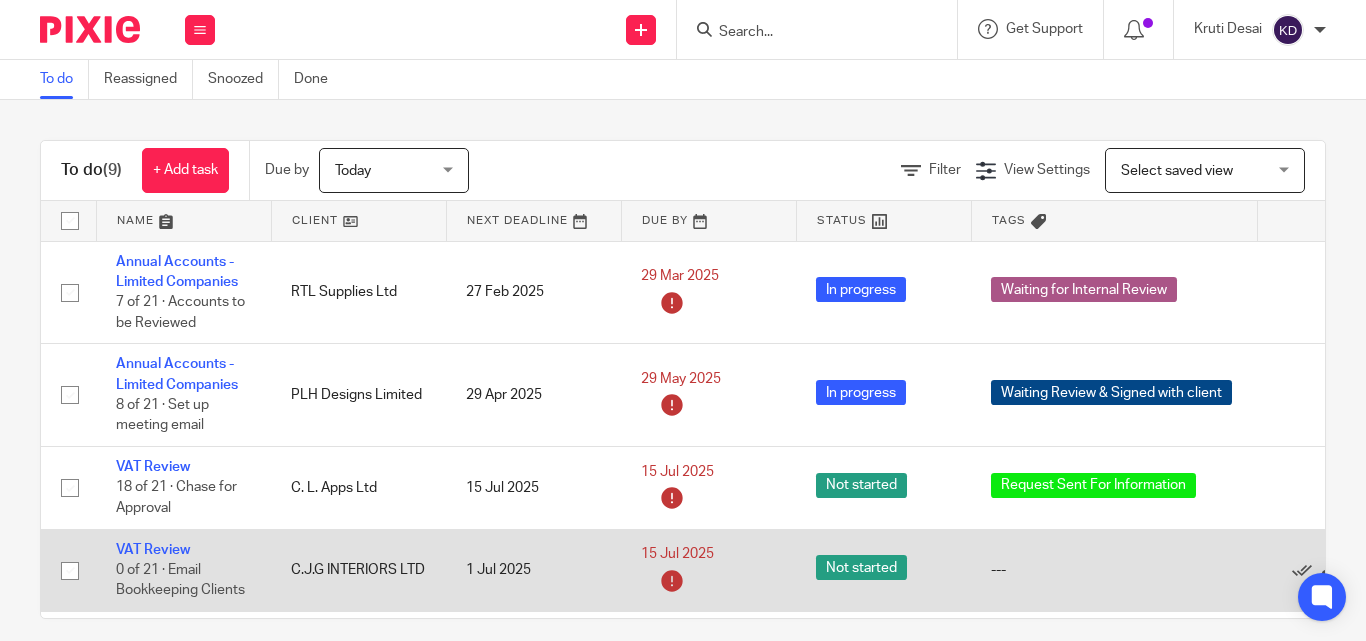 click on "VAT Review" at bounding box center [153, 550] 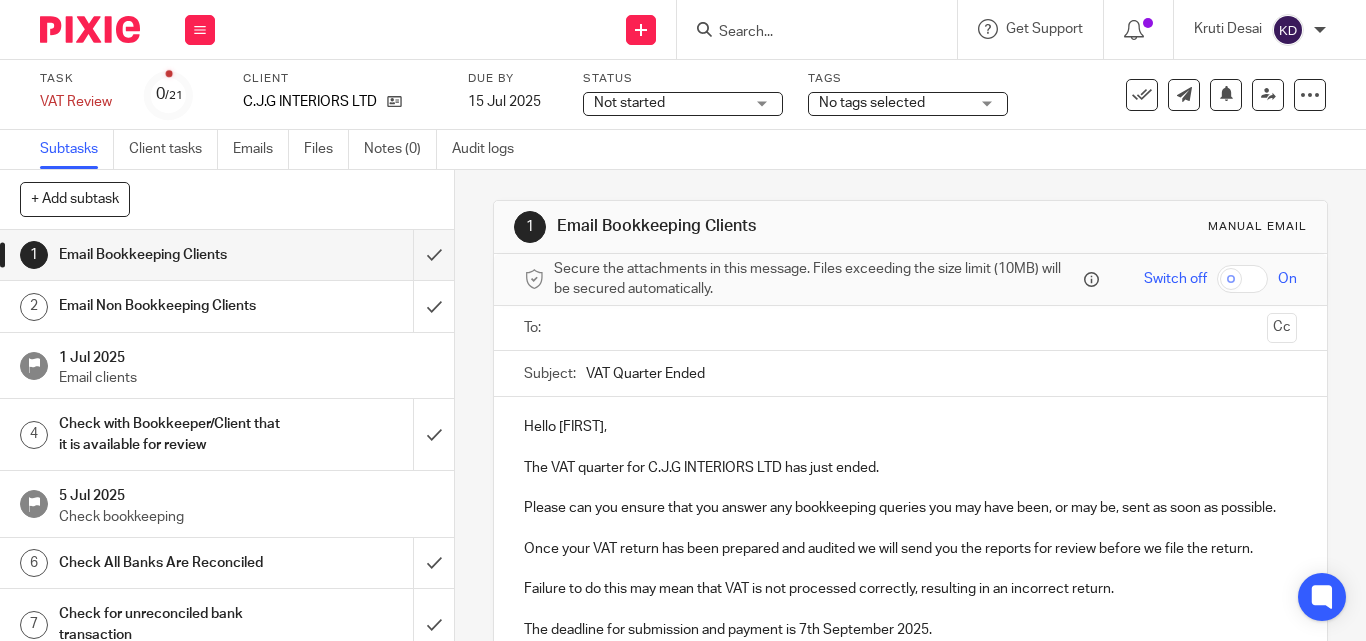 scroll, scrollTop: 0, scrollLeft: 0, axis: both 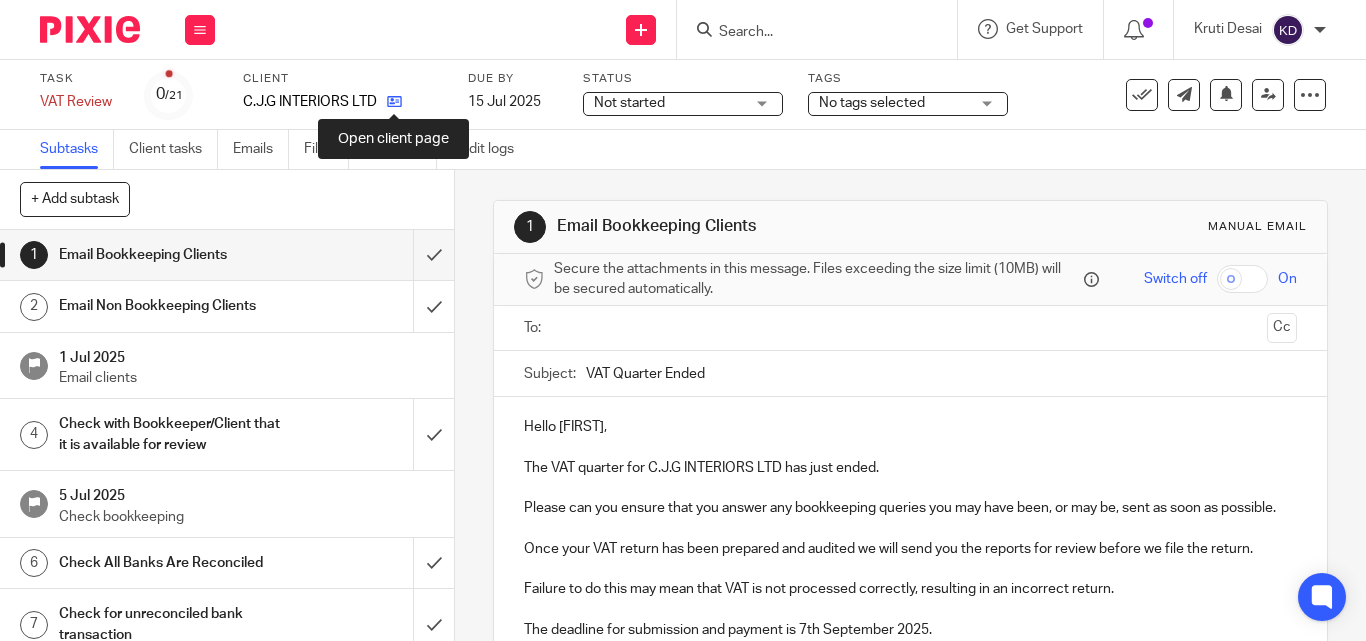 click at bounding box center [394, 101] 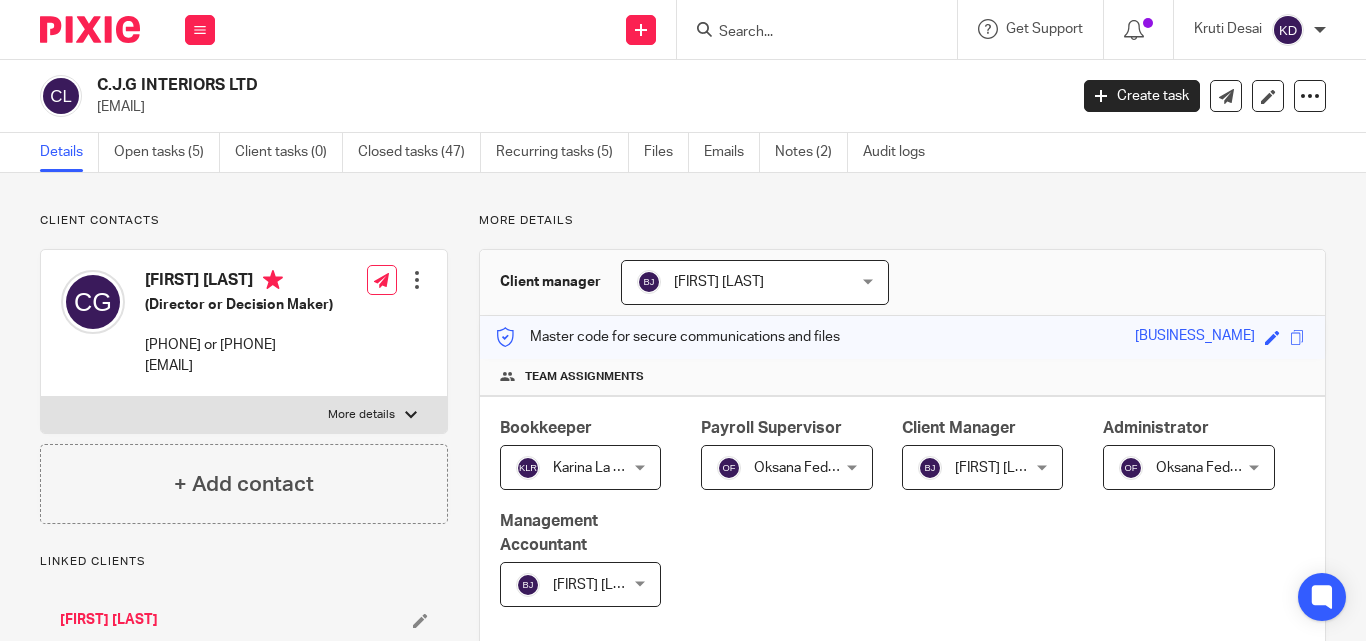 scroll, scrollTop: 0, scrollLeft: 0, axis: both 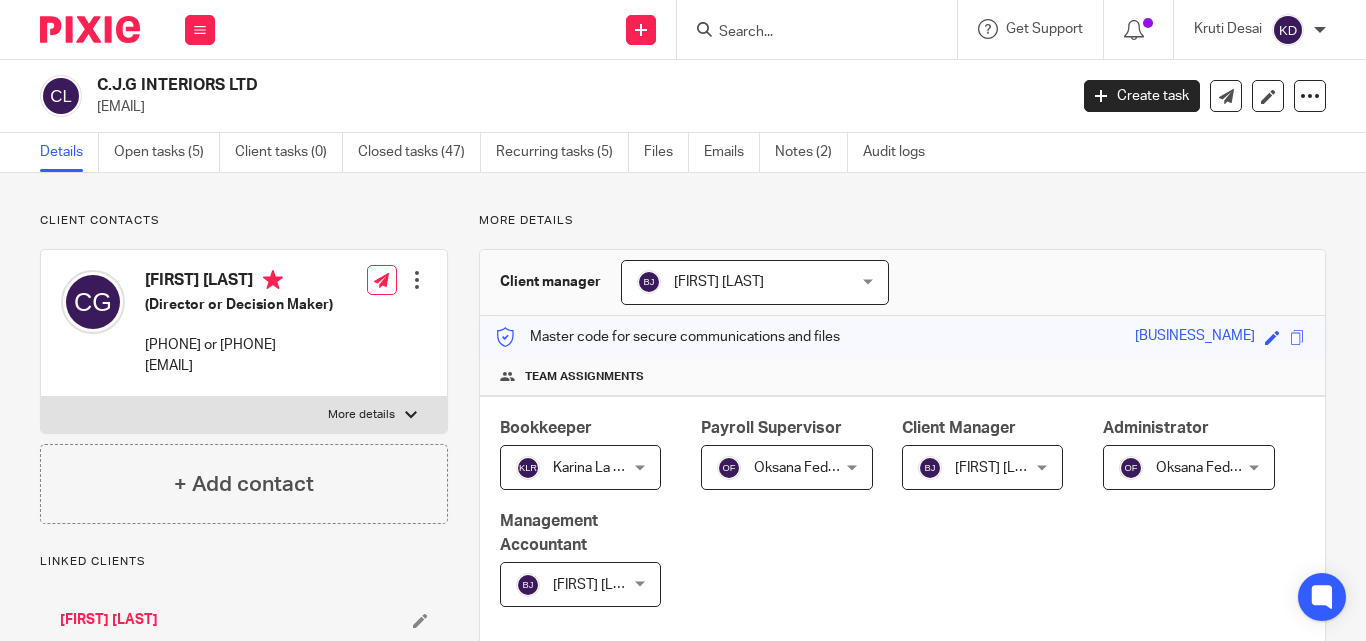 drag, startPoint x: 144, startPoint y: 362, endPoint x: 295, endPoint y: 366, distance: 151.05296 